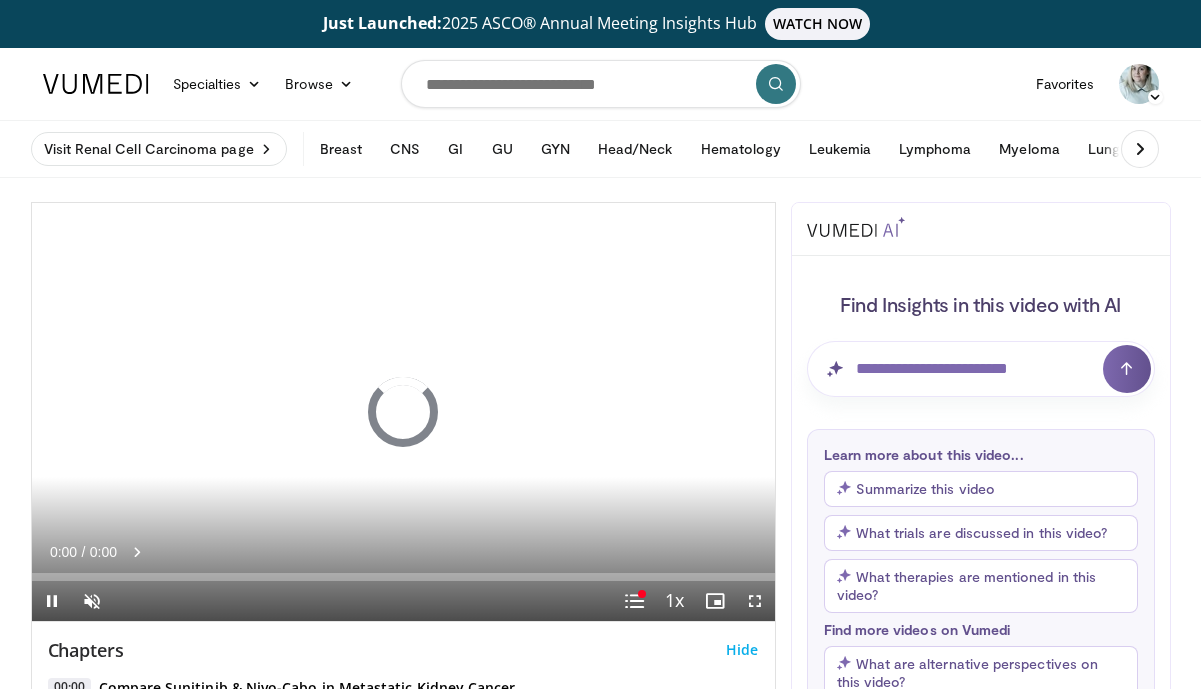 scroll, scrollTop: 0, scrollLeft: 0, axis: both 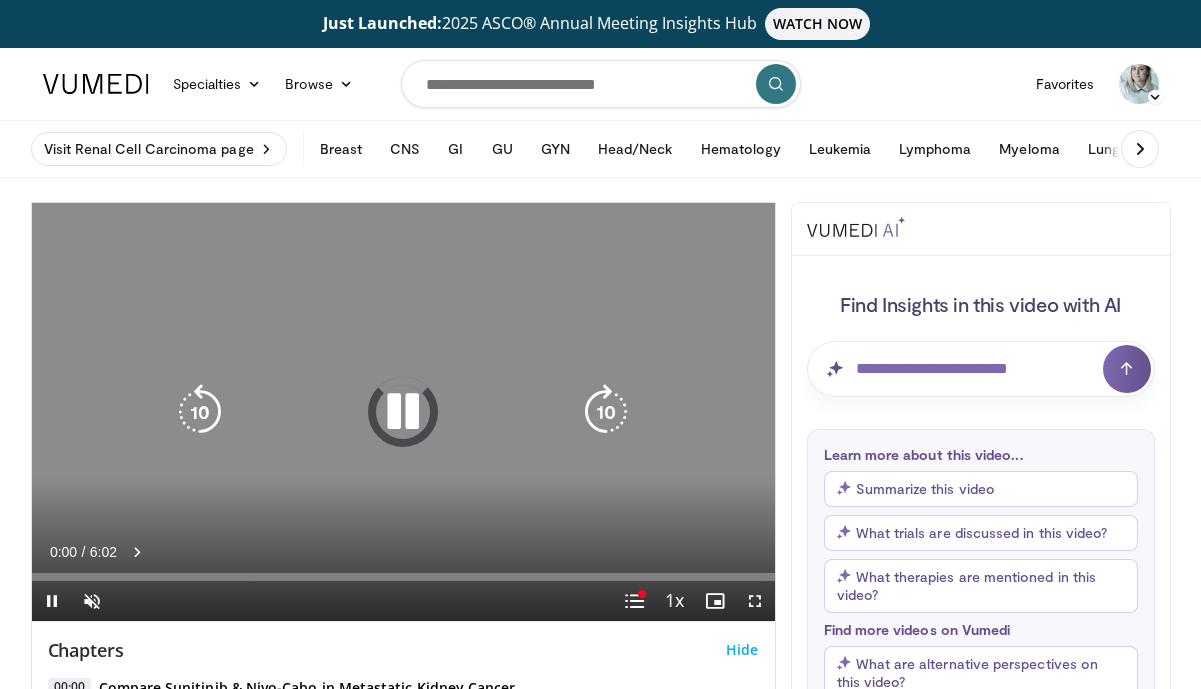 click at bounding box center [403, 412] 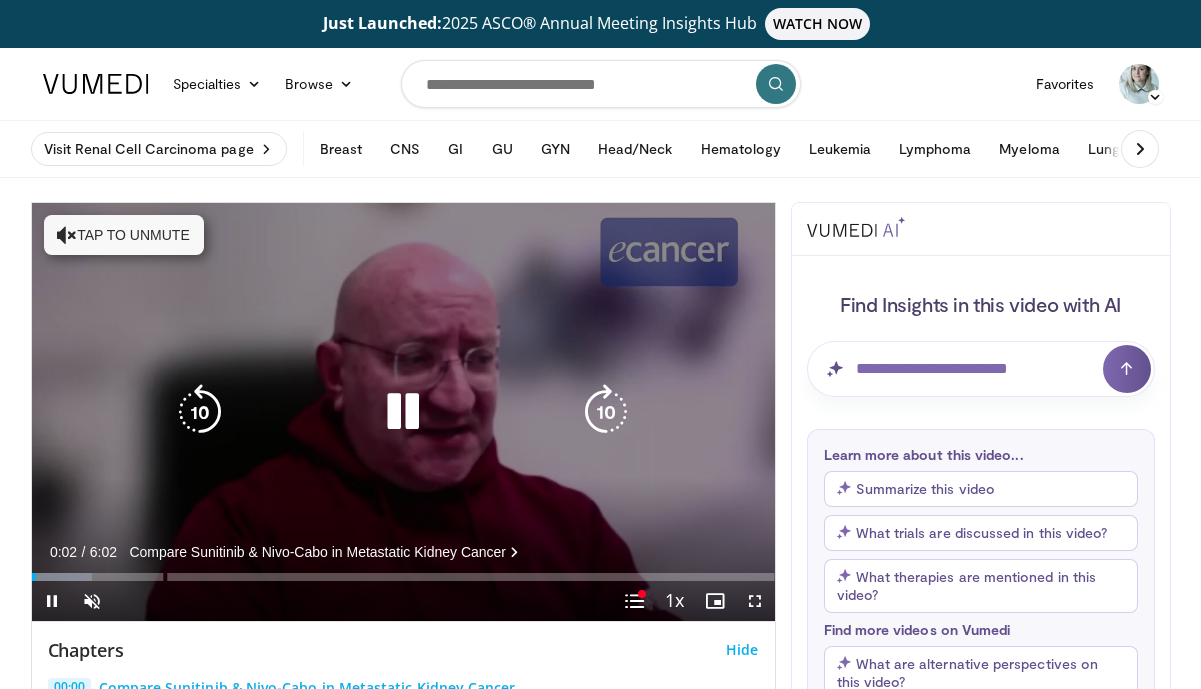 click at bounding box center (403, 412) 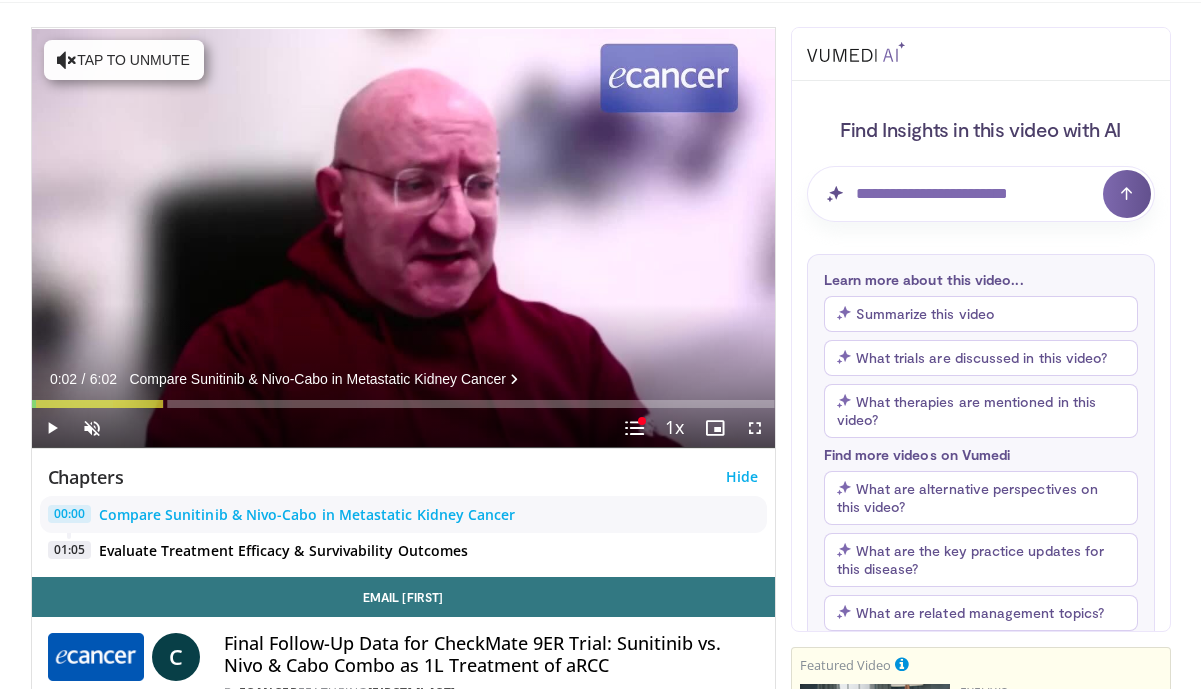 scroll, scrollTop: 176, scrollLeft: 0, axis: vertical 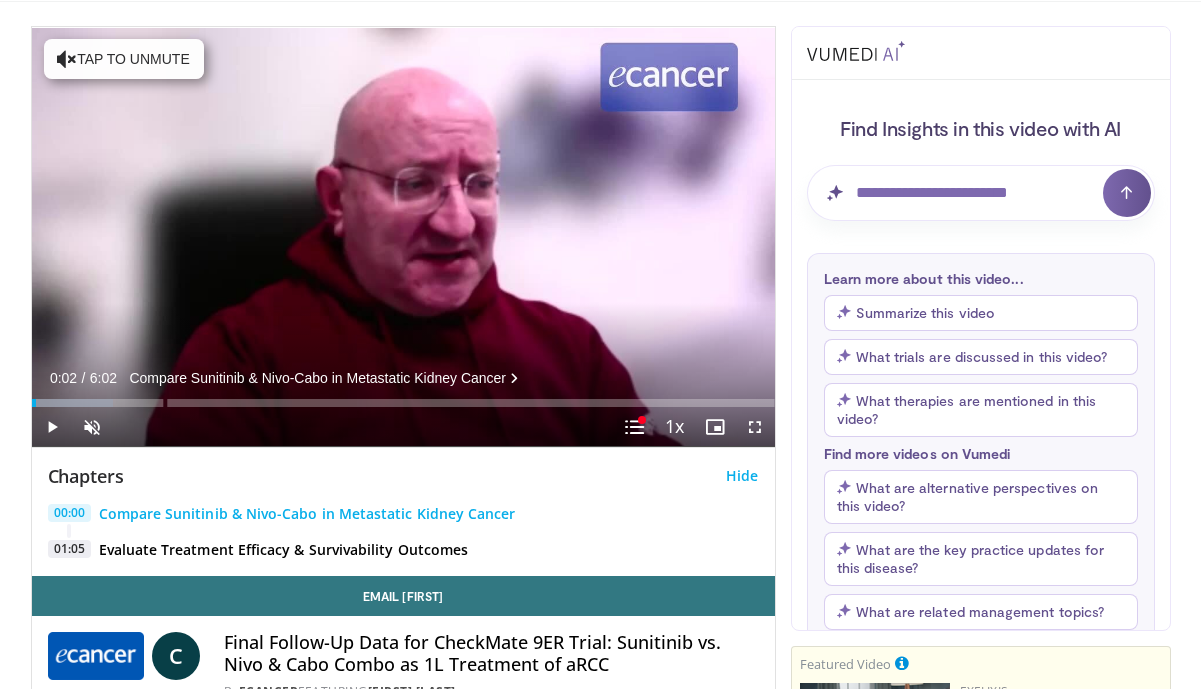 click on "Final Follow-Up Data for CheckMate 9ER Trial: Sunitinib vs. Nivo & Cabo Combo as 1L Treatment of aRCC" at bounding box center [491, 653] 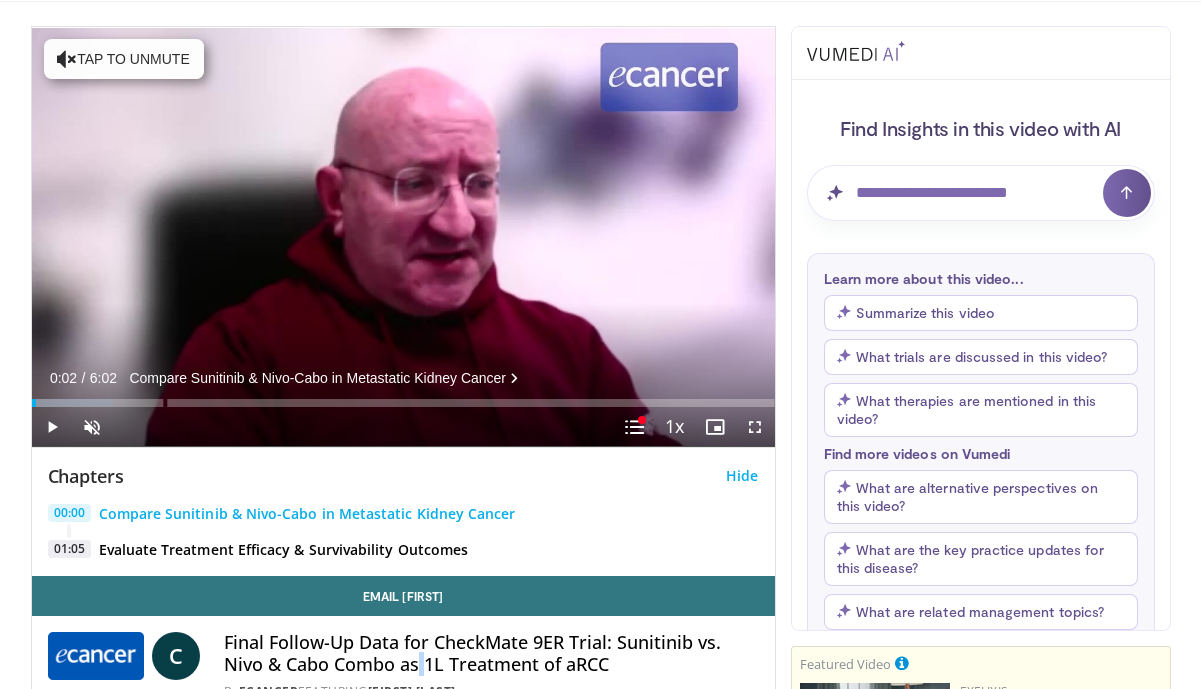 click on "Final Follow-Up Data for CheckMate 9ER Trial: Sunitinib vs. Nivo & Cabo Combo as 1L Treatment of aRCC" at bounding box center (491, 653) 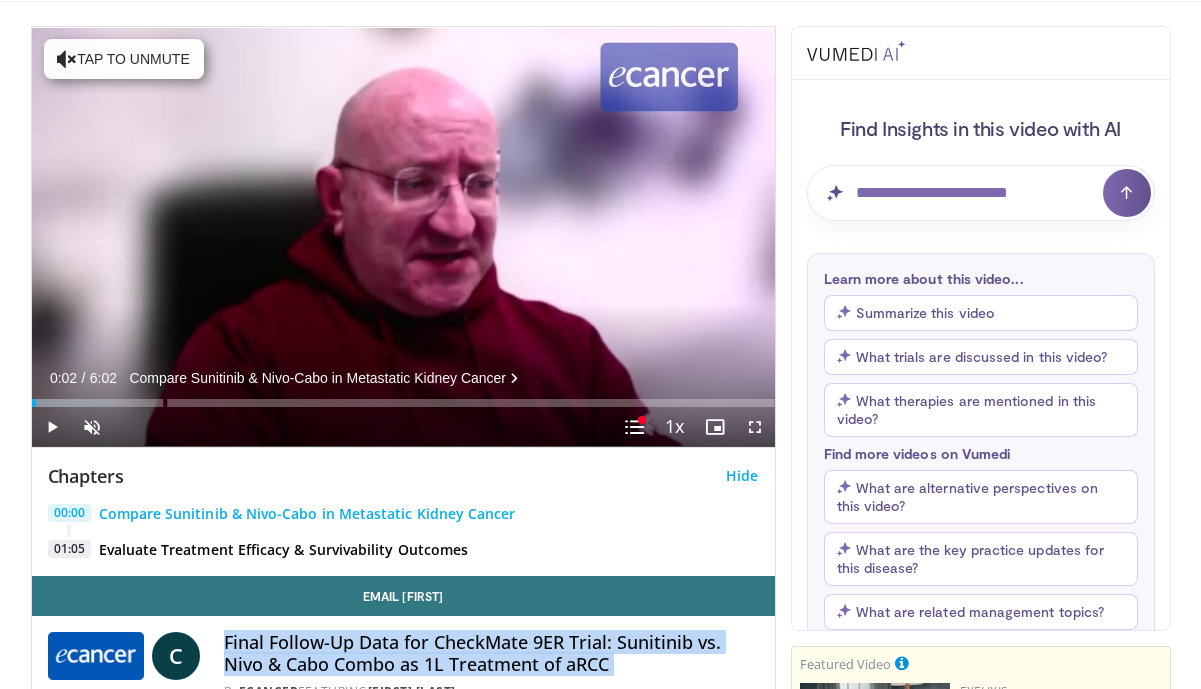 click on "Final Follow-Up Data for CheckMate 9ER Trial: Sunitinib vs. Nivo & Cabo Combo as 1L Treatment of aRCC" at bounding box center (491, 653) 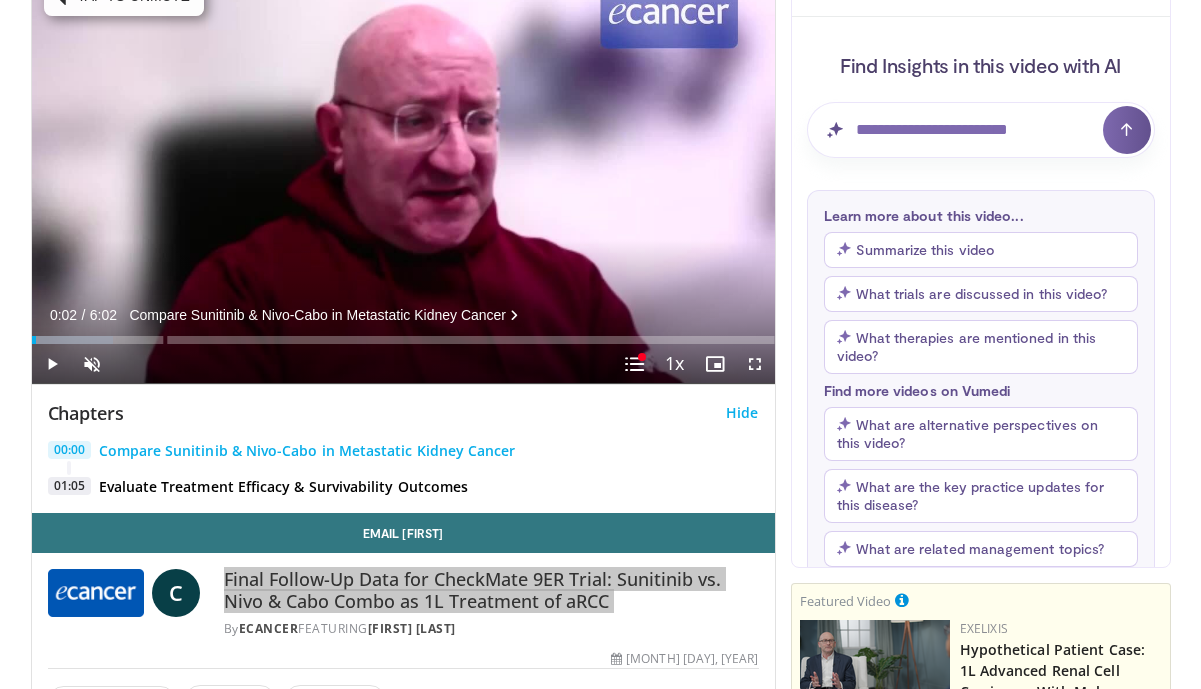 scroll, scrollTop: 242, scrollLeft: 0, axis: vertical 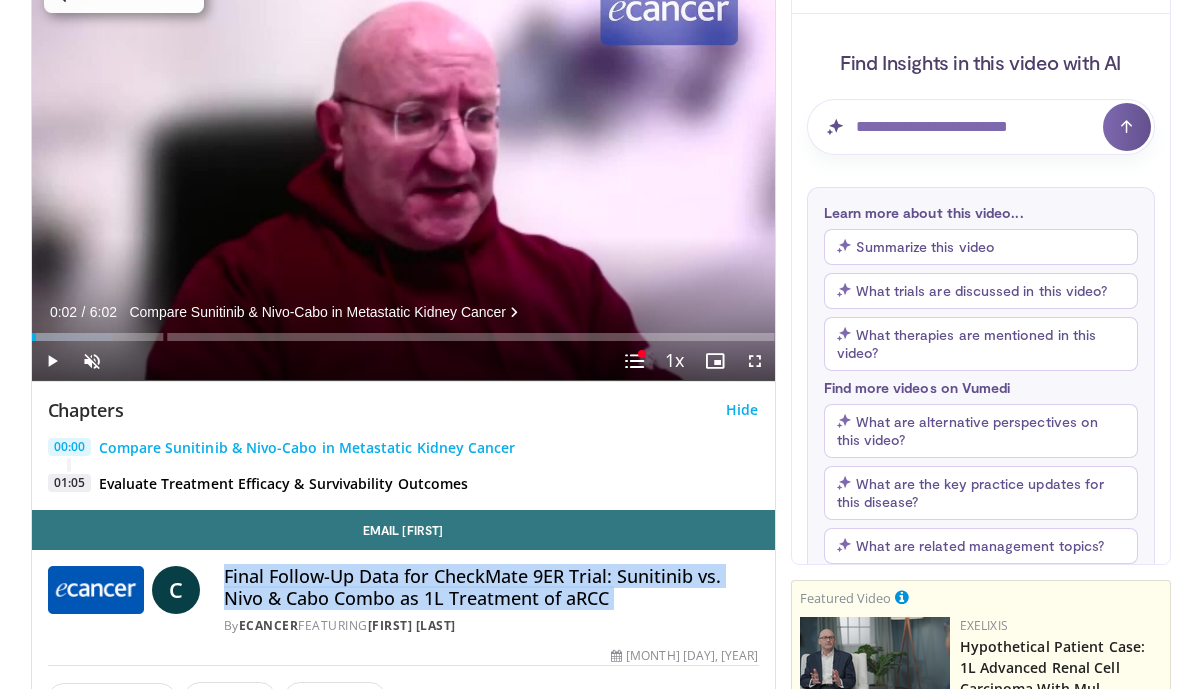 drag, startPoint x: 469, startPoint y: 615, endPoint x: 448, endPoint y: 597, distance: 27.658634 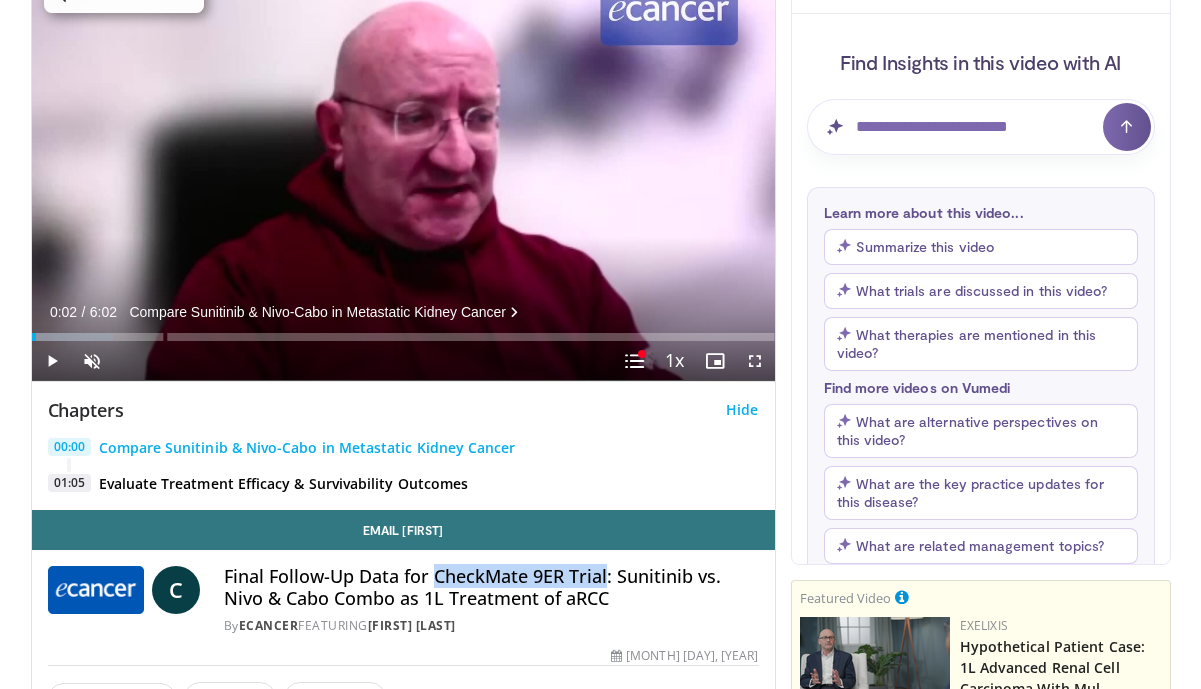 drag, startPoint x: 431, startPoint y: 579, endPoint x: 607, endPoint y: 580, distance: 176.00284 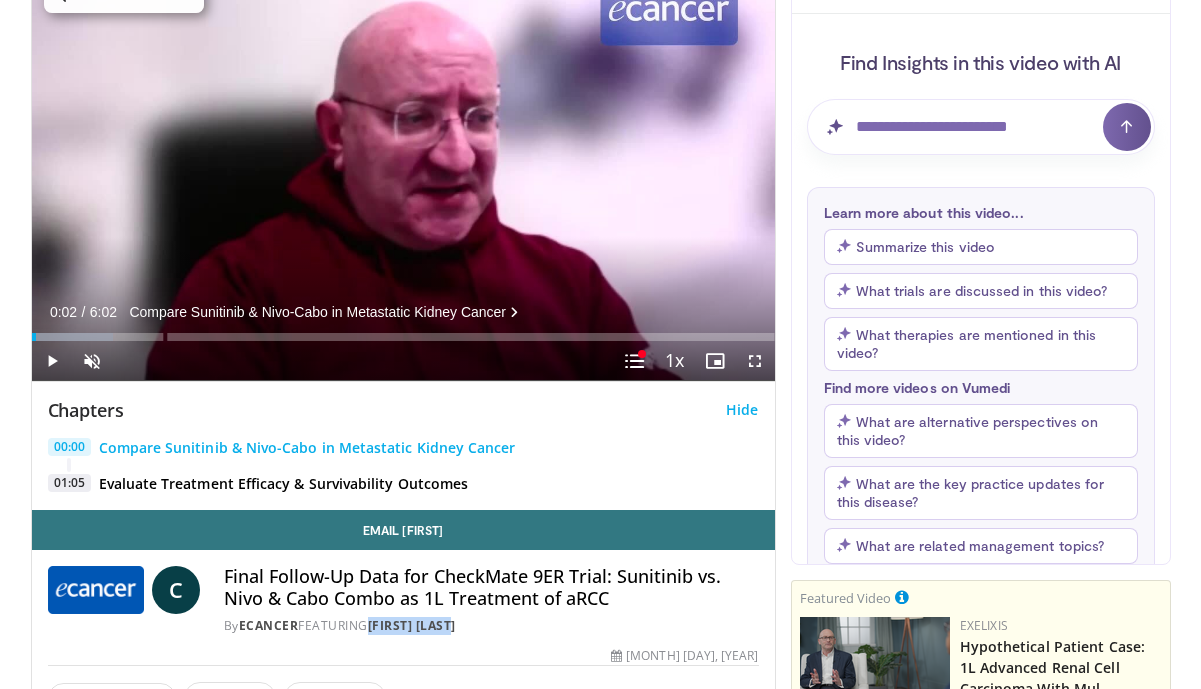 drag, startPoint x: 506, startPoint y: 635, endPoint x: 417, endPoint y: 555, distance: 119.67038 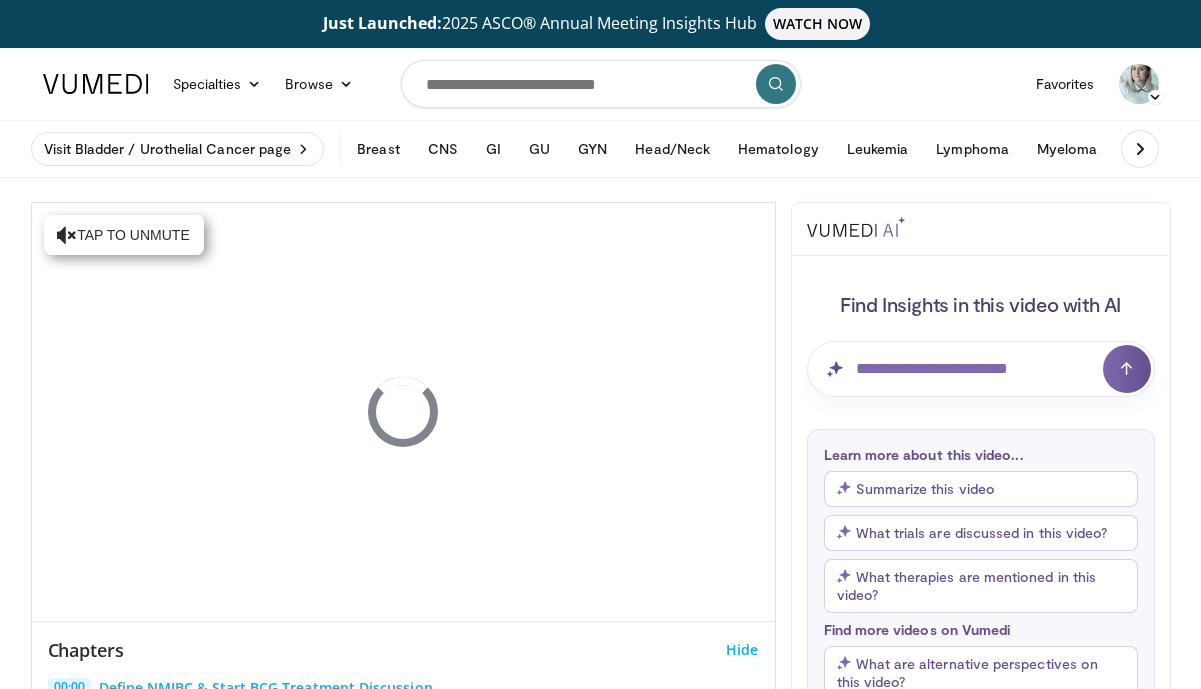 scroll, scrollTop: 0, scrollLeft: 0, axis: both 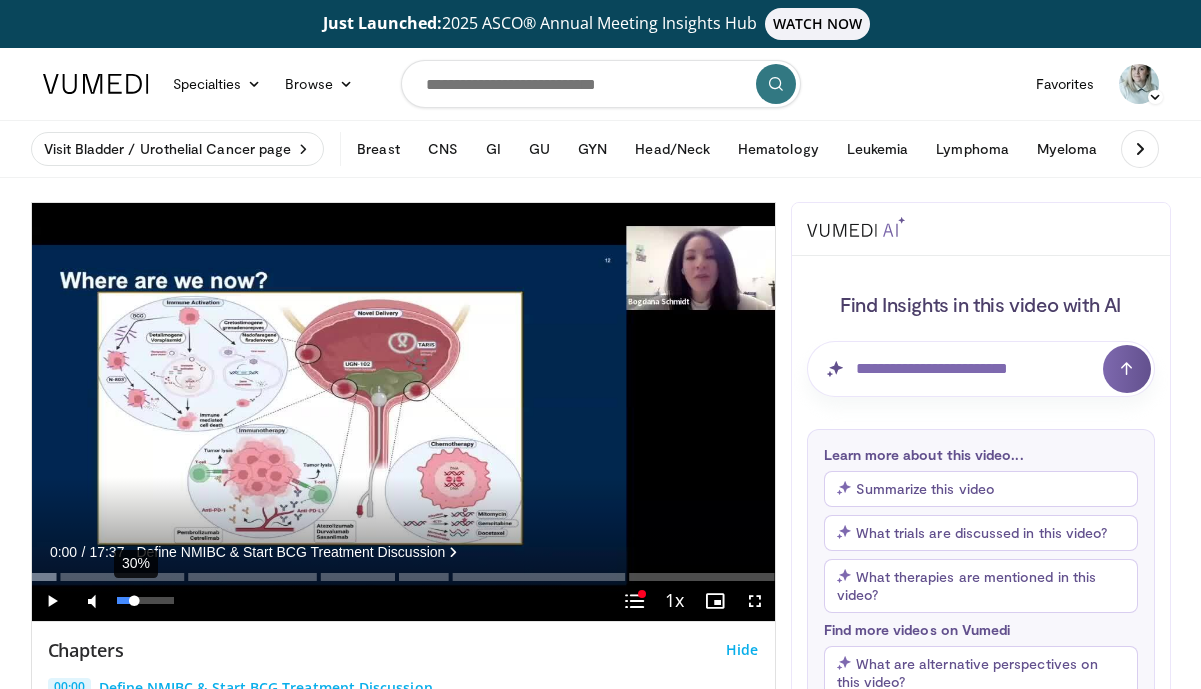 drag, startPoint x: 117, startPoint y: 600, endPoint x: 134, endPoint y: 600, distance: 17 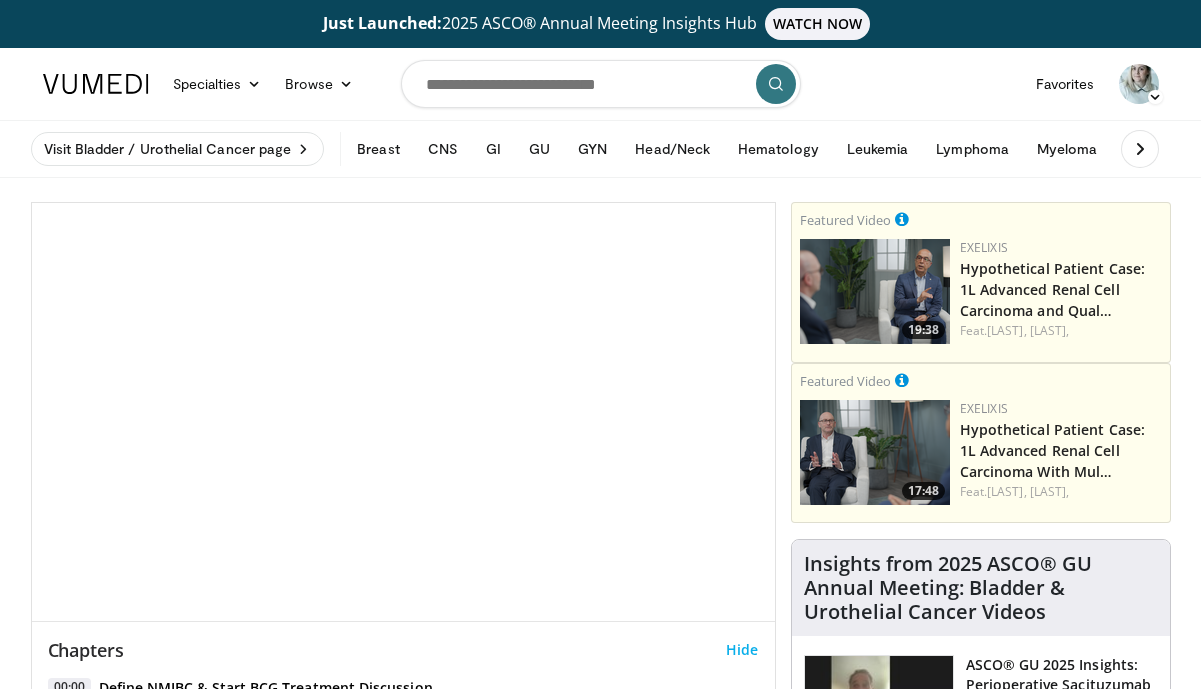 scroll, scrollTop: 0, scrollLeft: 0, axis: both 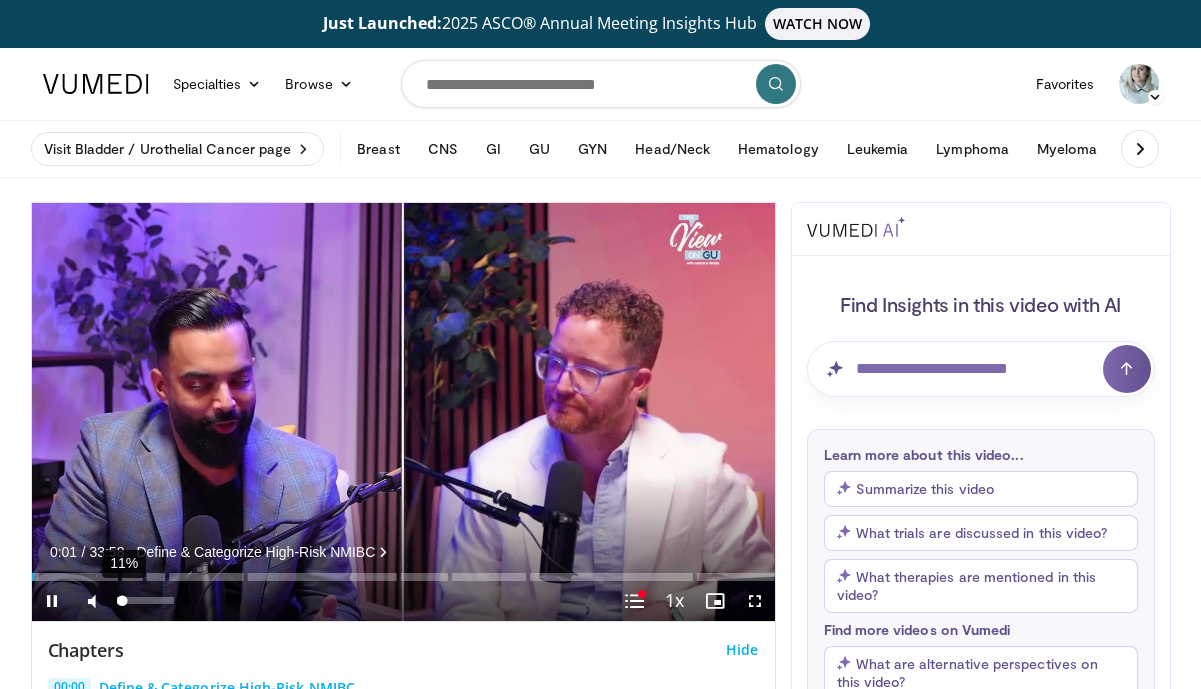 drag, startPoint x: 137, startPoint y: 602, endPoint x: 122, endPoint y: 605, distance: 15.297058 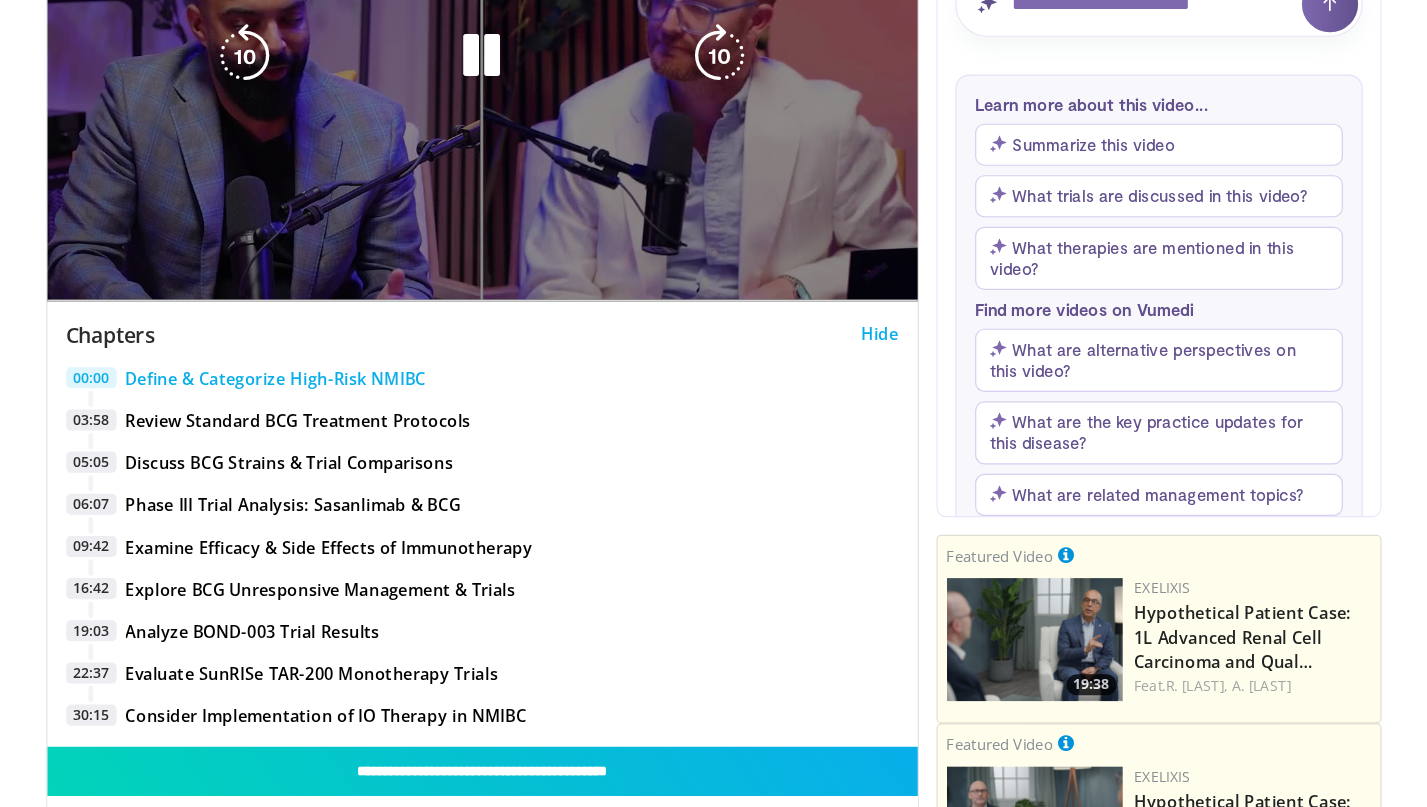 scroll, scrollTop: 0, scrollLeft: 0, axis: both 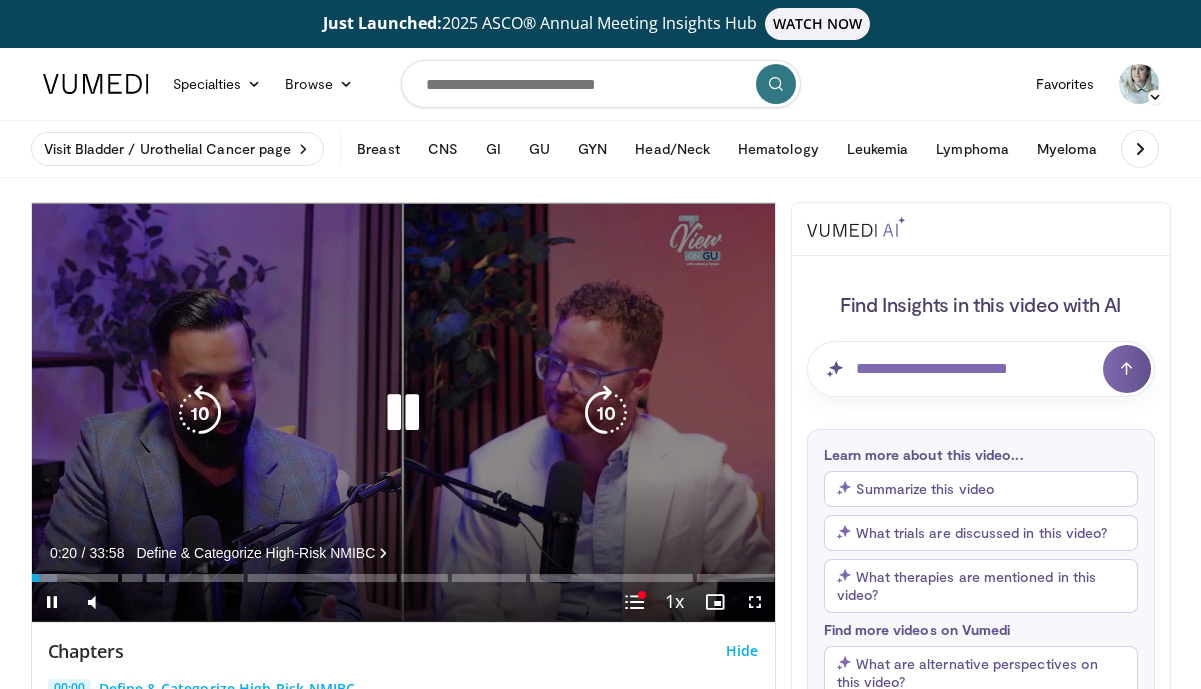 click at bounding box center [403, 413] 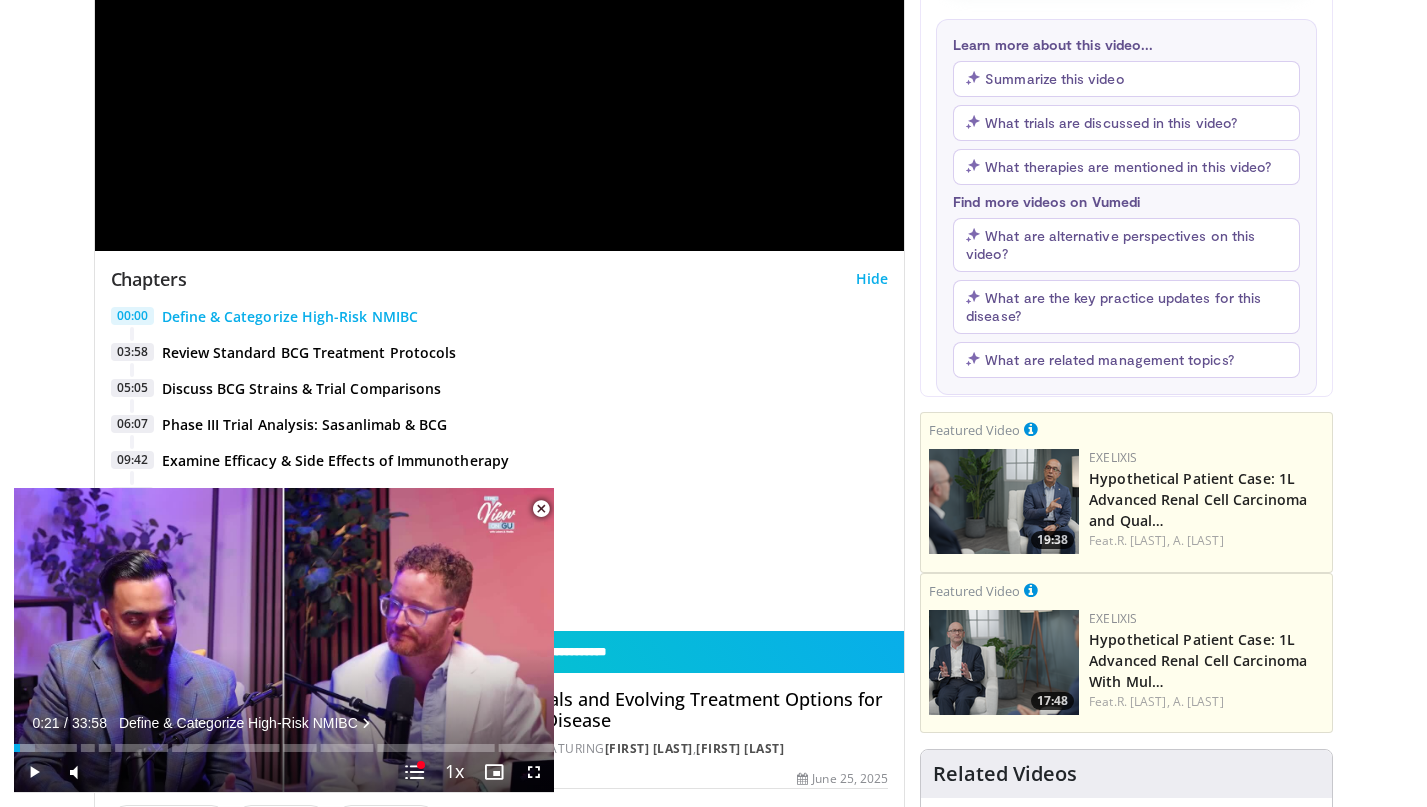 click on "**********" at bounding box center [500, 22] 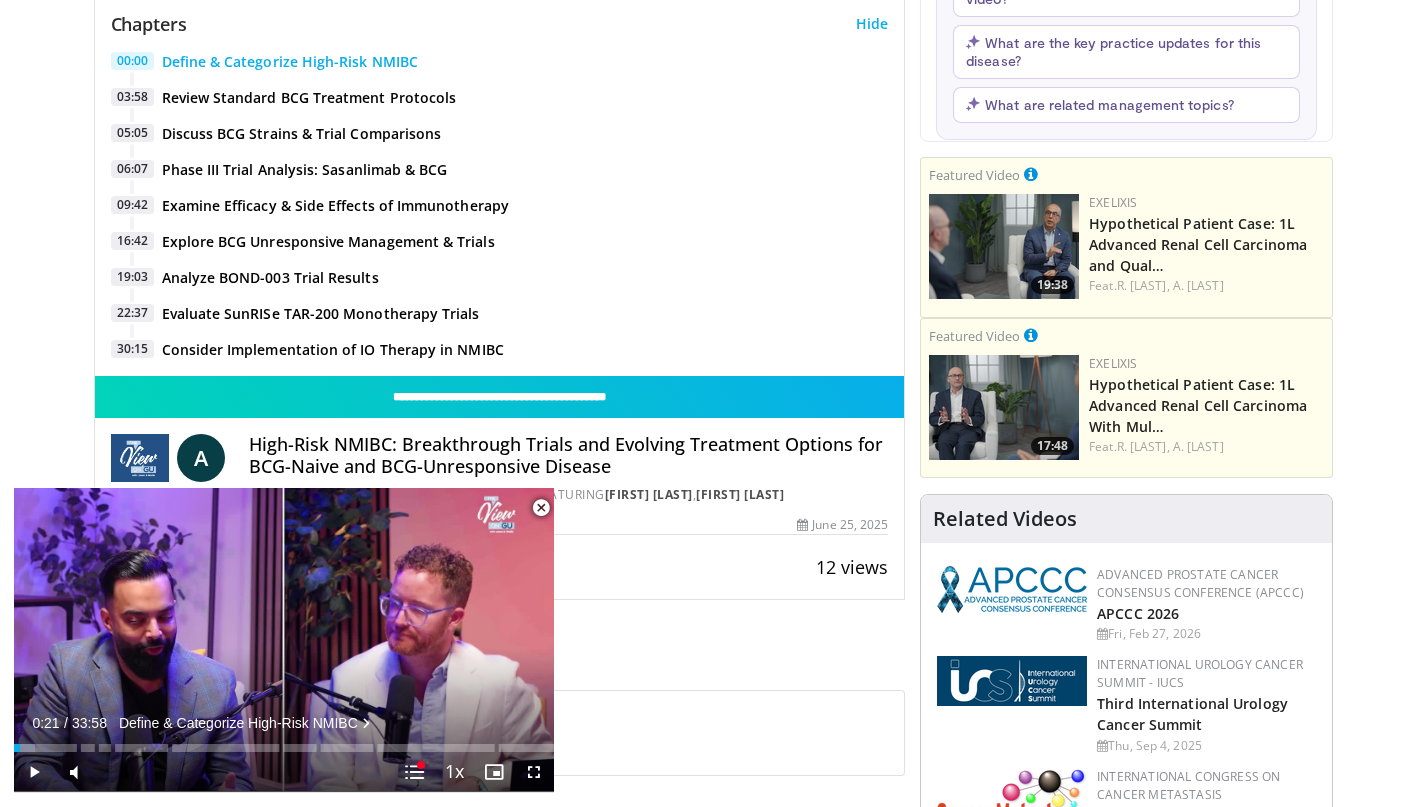 scroll, scrollTop: 667, scrollLeft: 0, axis: vertical 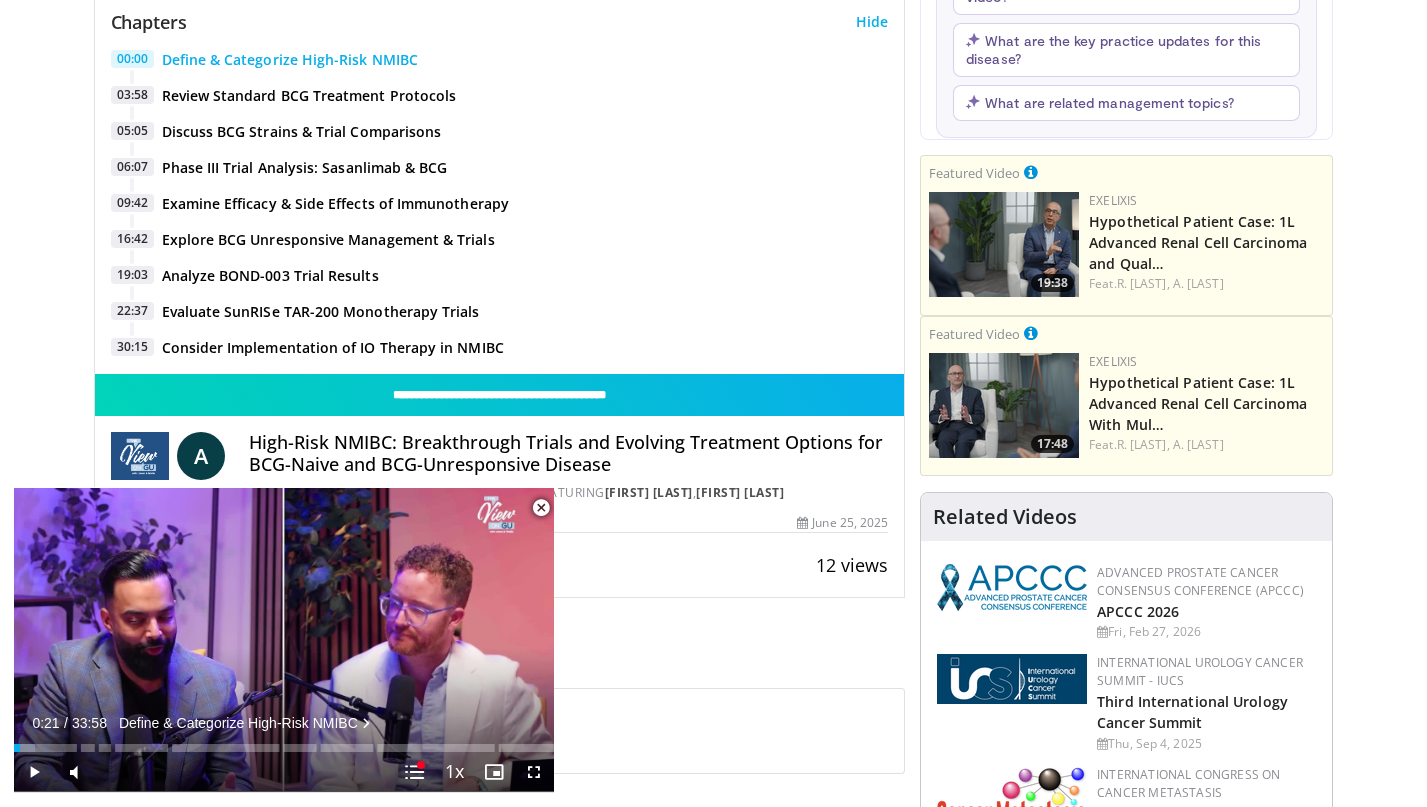 click on "High-Risk NMIBC: Breakthrough Trials and Evolving Treatment Options for BCG-Naive and BCG-Unresponsive Disease" at bounding box center [568, 453] 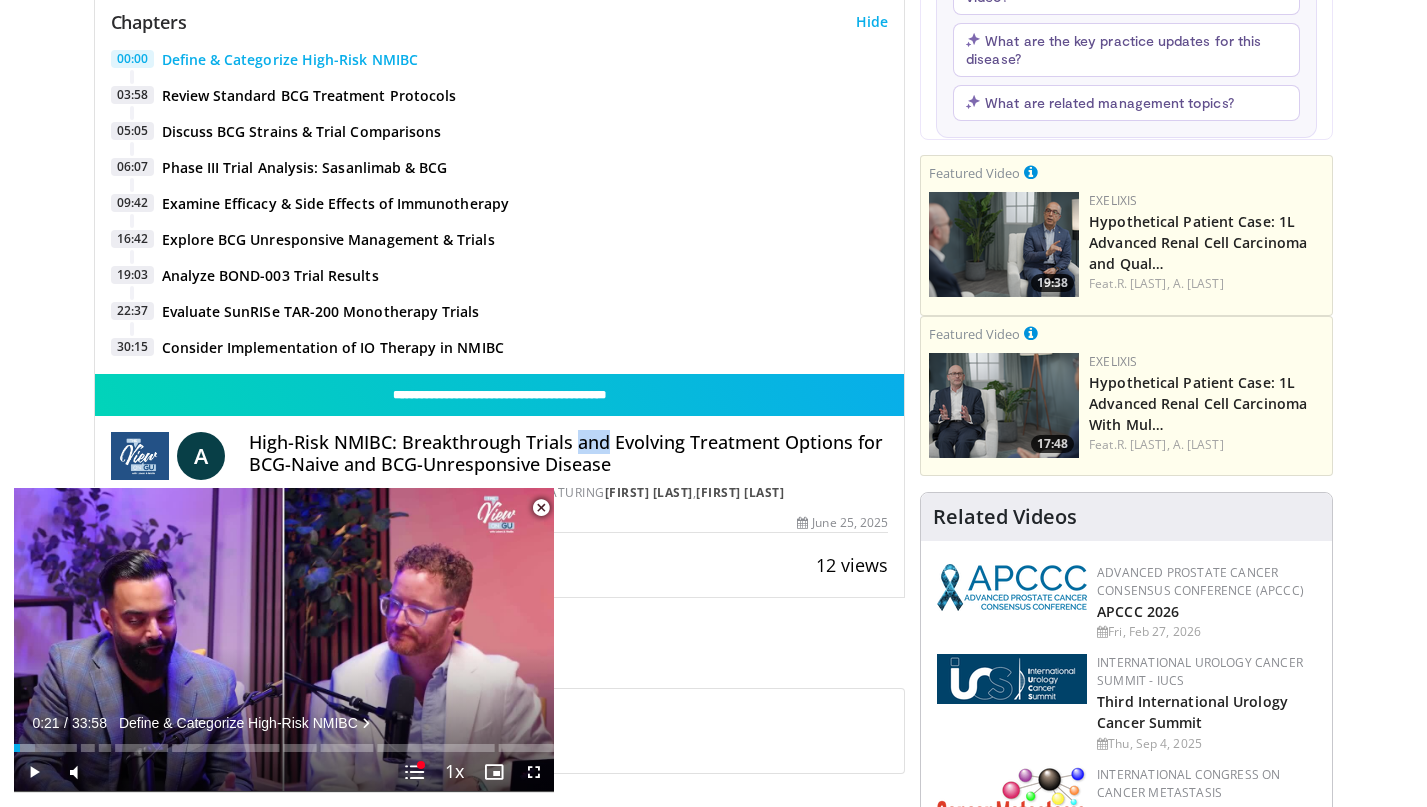 click on "High-Risk NMIBC: Breakthrough Trials and Evolving Treatment Options for BCG-Naive and BCG-Unresponsive Disease" at bounding box center (568, 453) 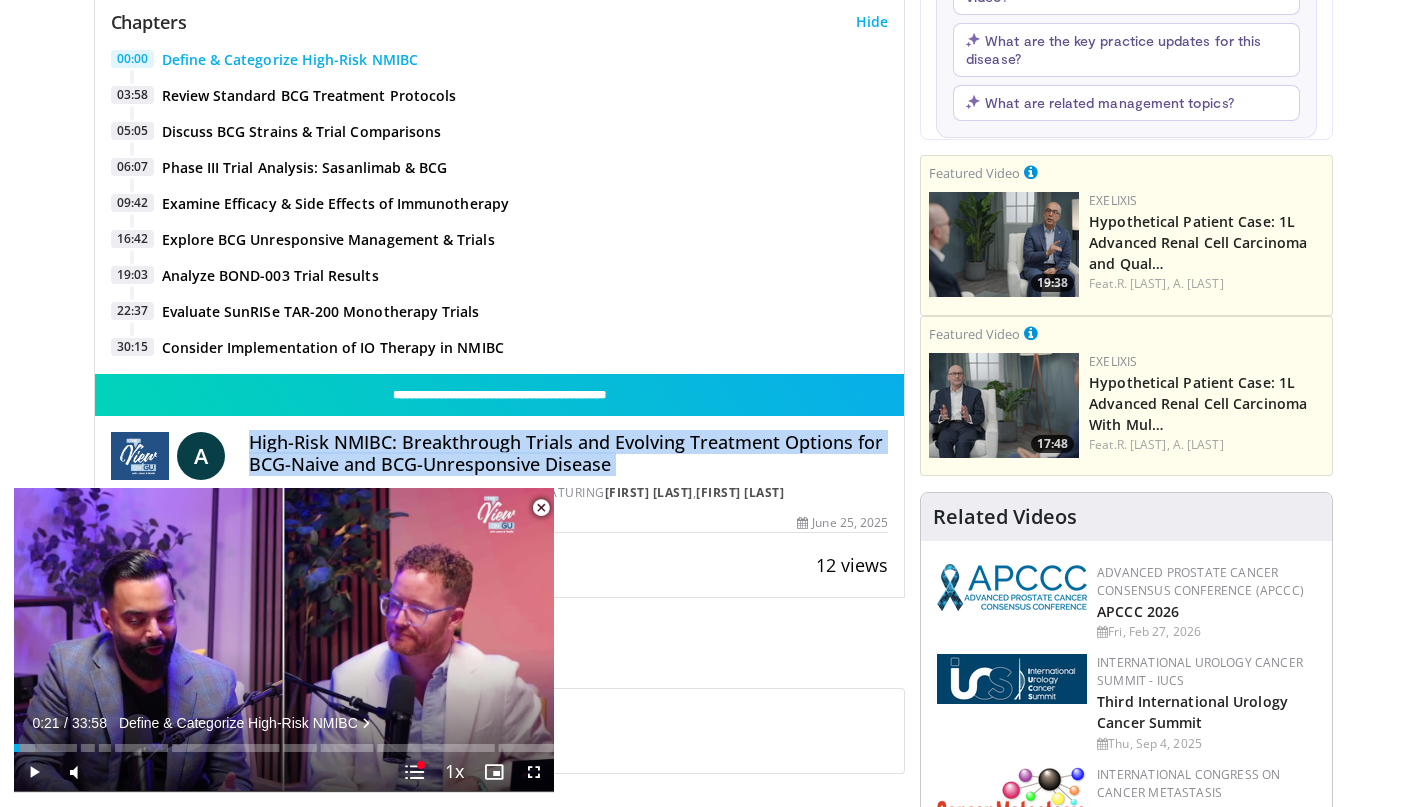 click on "High-Risk NMIBC: Breakthrough Trials and Evolving Treatment Options for BCG-Naive and BCG-Unresponsive Disease" at bounding box center [568, 453] 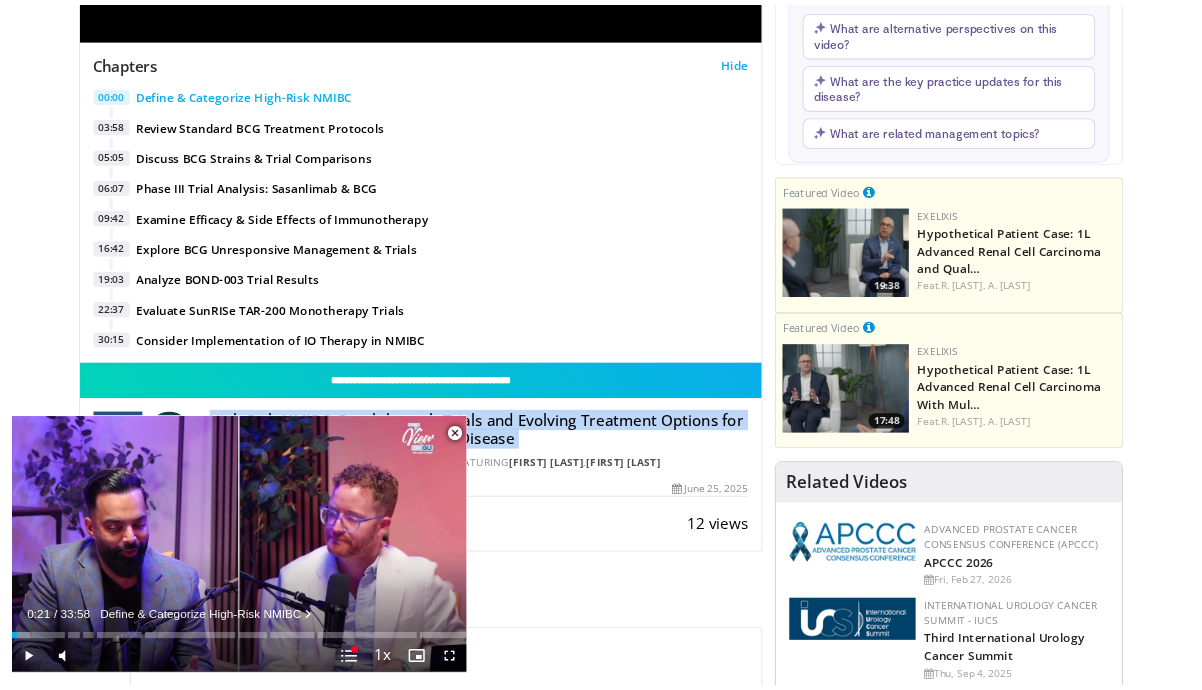 scroll, scrollTop: 619, scrollLeft: 0, axis: vertical 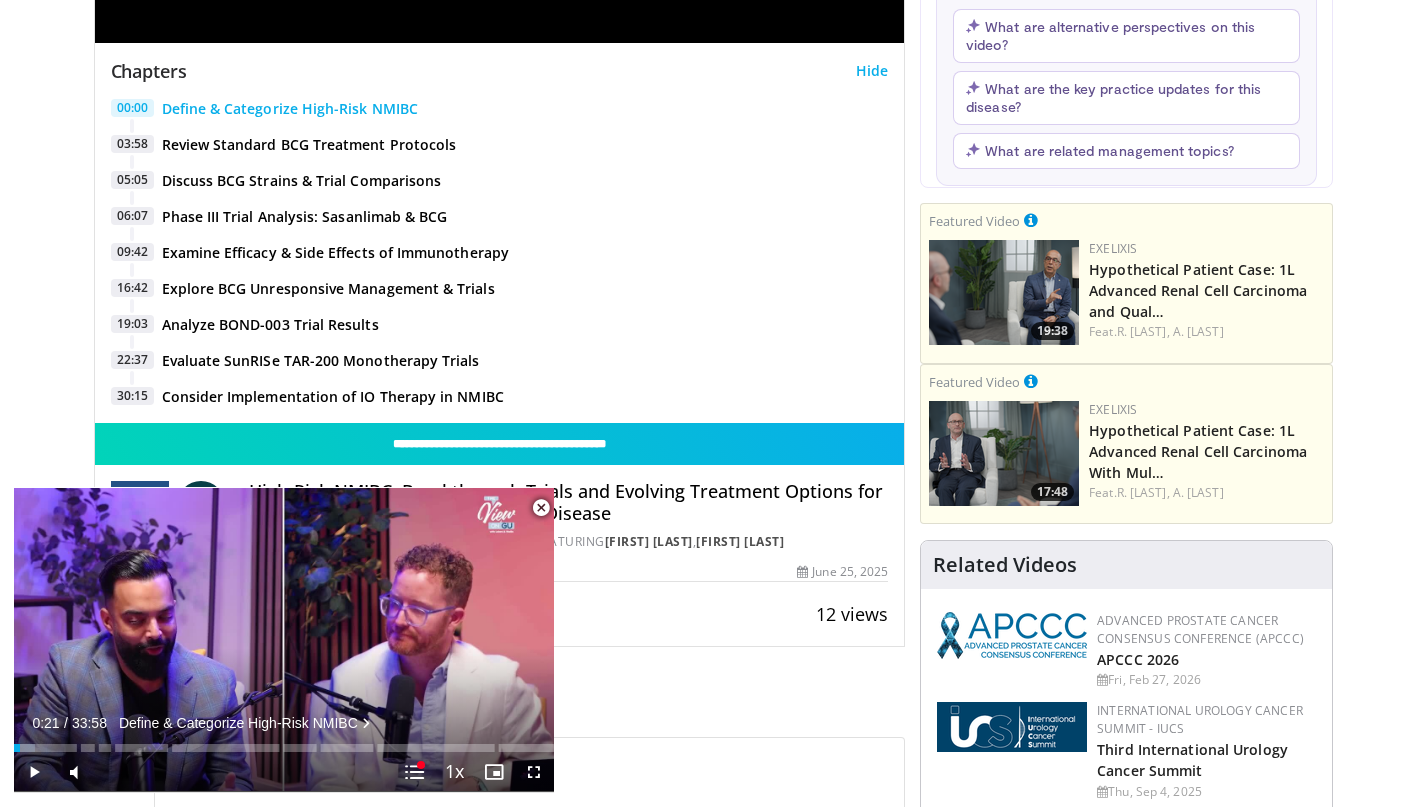 click on "High-Risk NMIBC: Breakthrough Trials and Evolving Treatment Options for BCG-Naive and BCG-Unresponsive Disease" at bounding box center (568, 502) 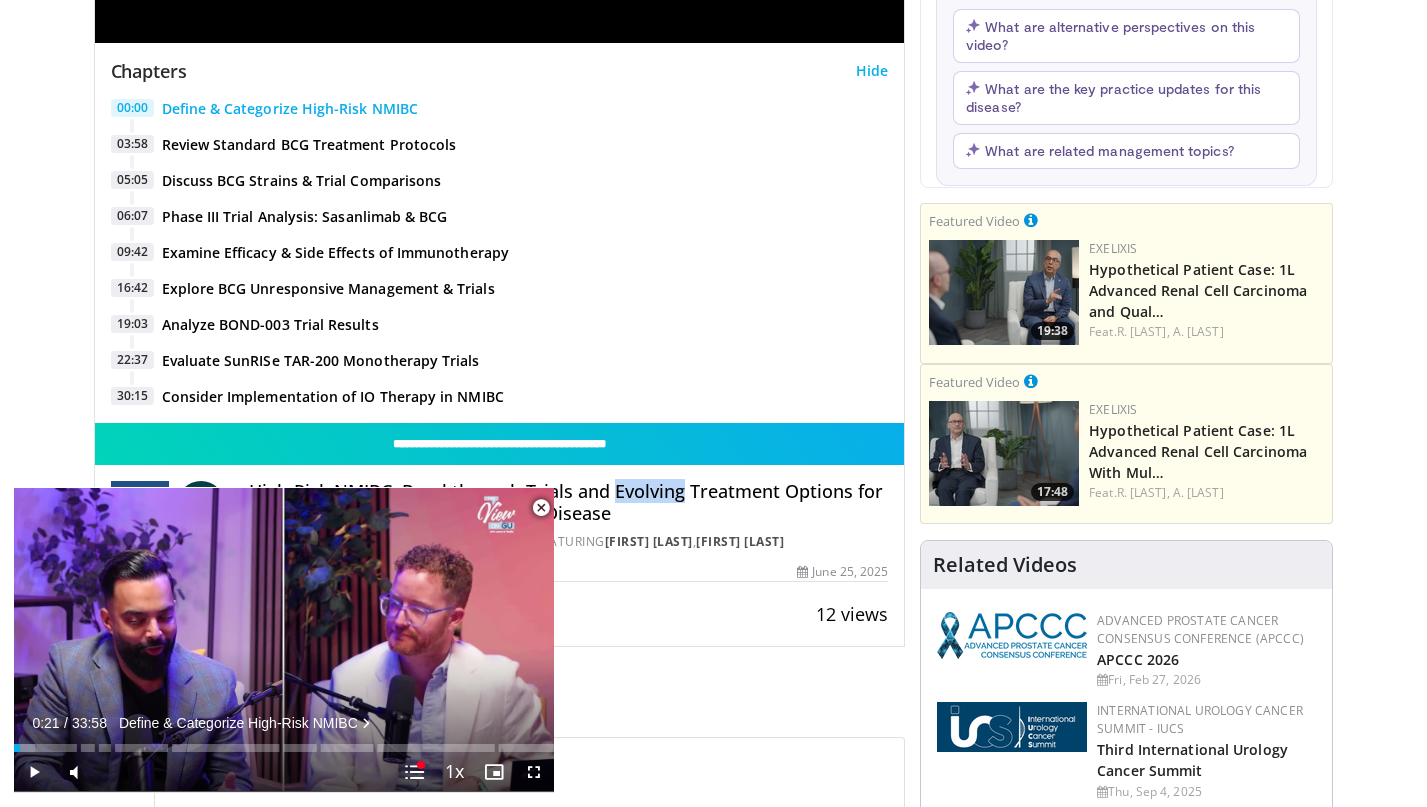 click on "High-Risk NMIBC: Breakthrough Trials and Evolving Treatment Options for BCG-Naive and BCG-Unresponsive Disease" at bounding box center (568, 502) 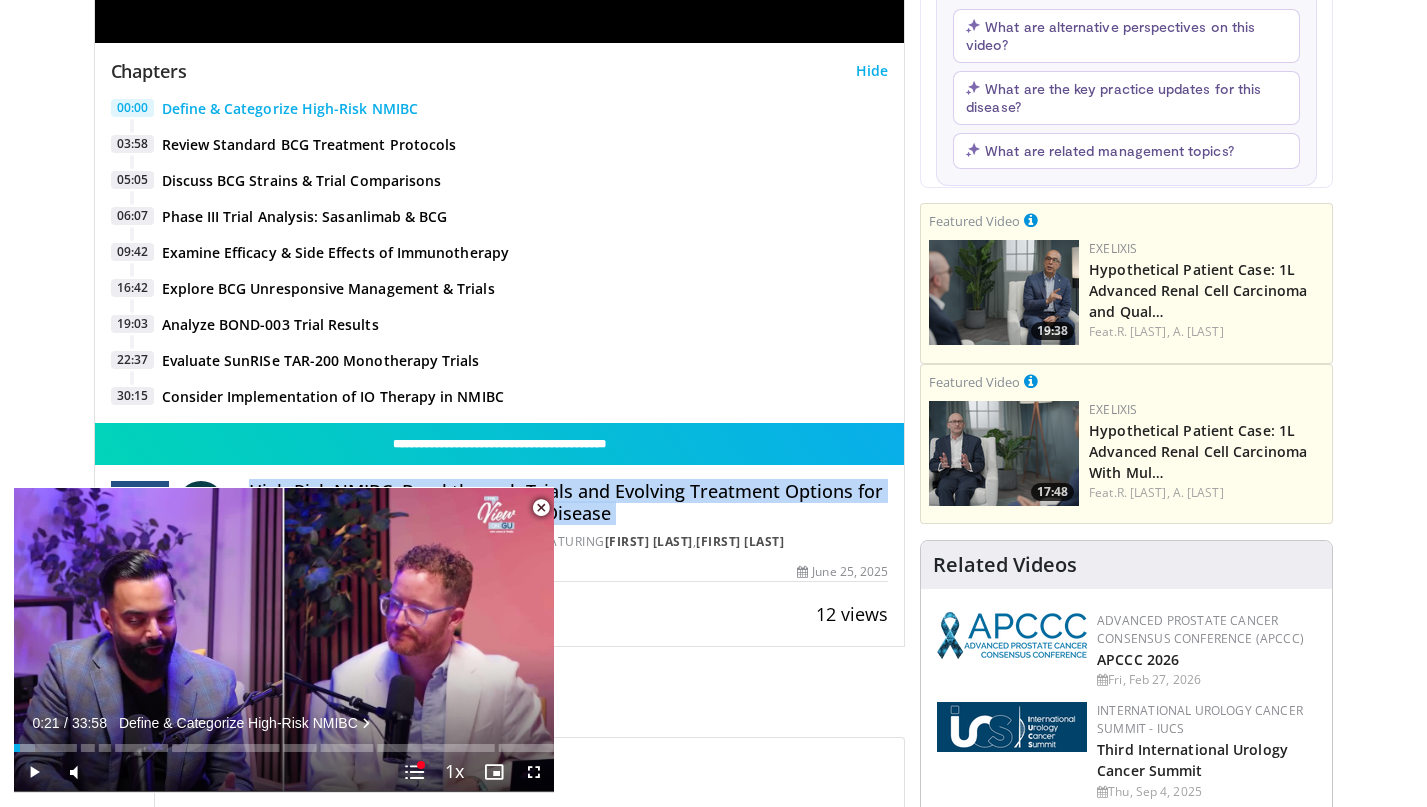 click on "High-Risk NMIBC: Breakthrough Trials and Evolving Treatment Options for BCG-Naive and BCG-Unresponsive Disease" at bounding box center [568, 502] 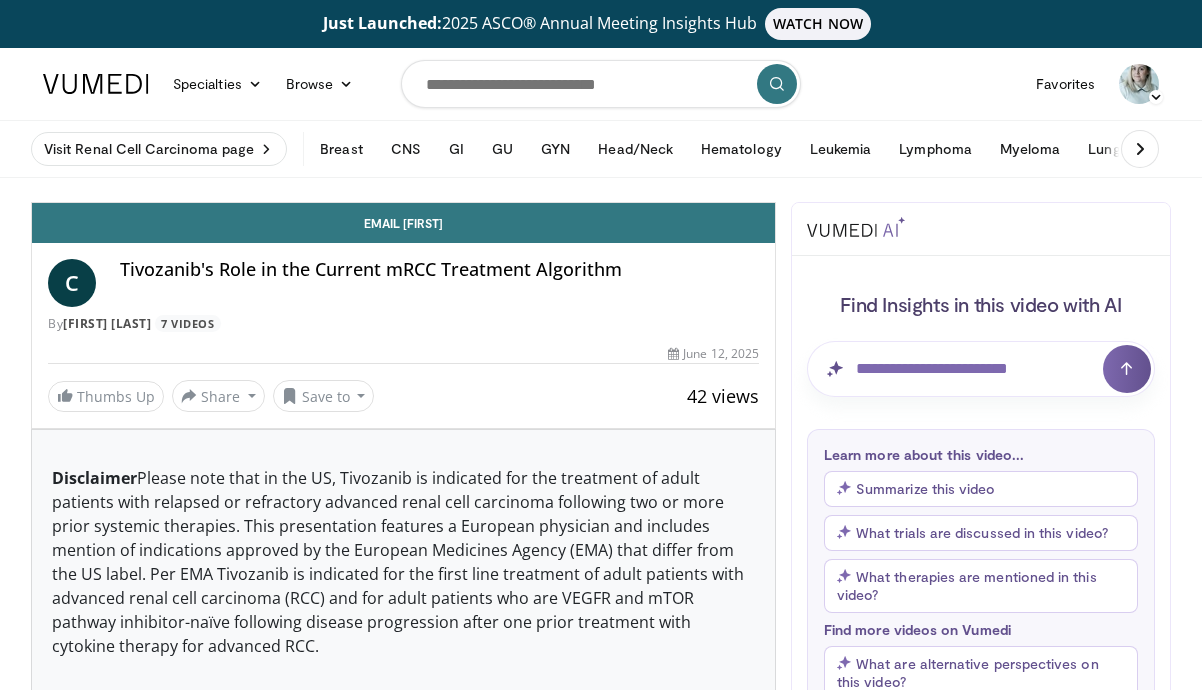 scroll, scrollTop: 0, scrollLeft: 0, axis: both 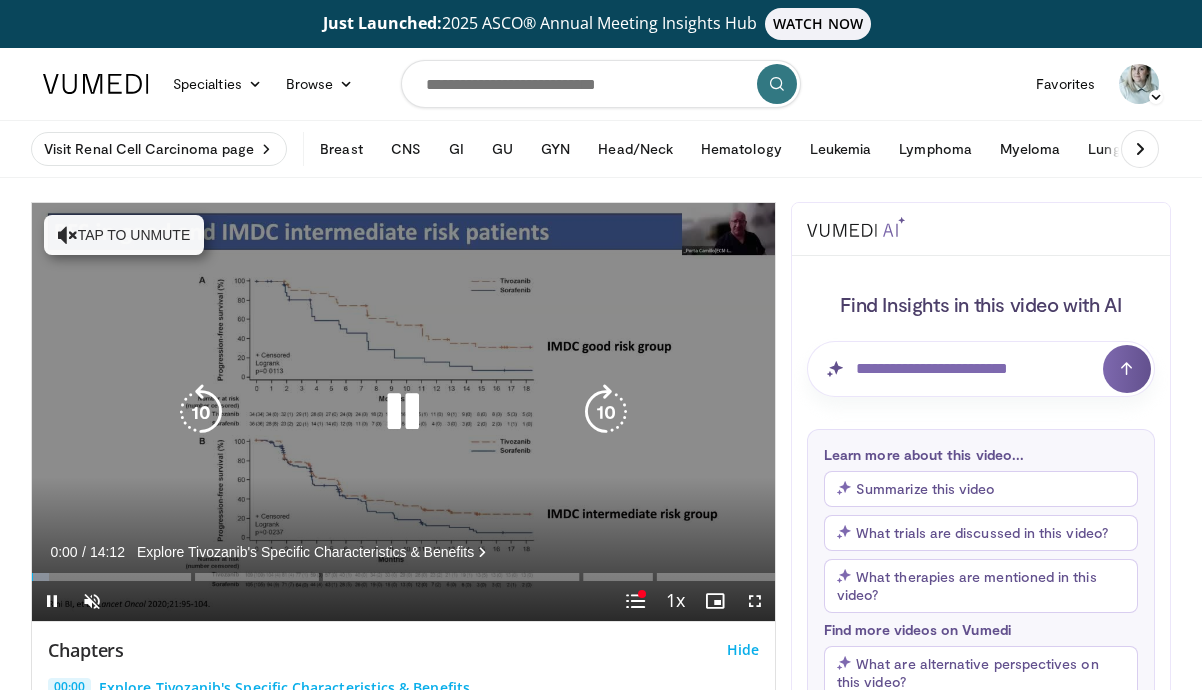 click at bounding box center [403, 412] 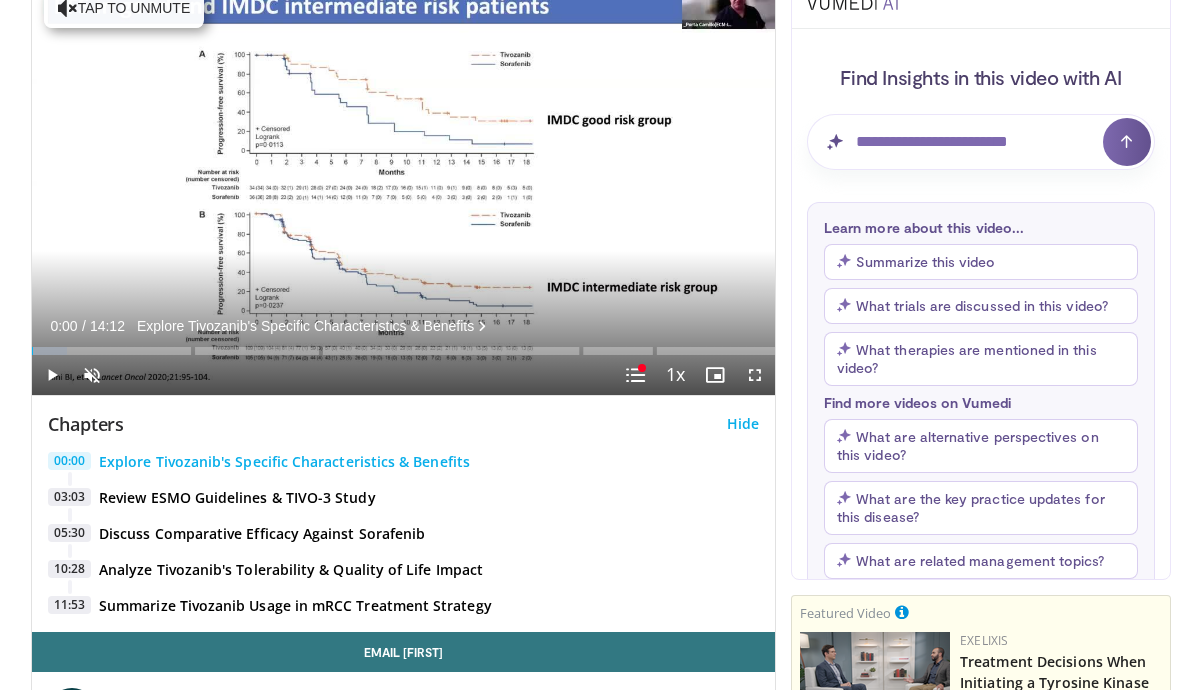 scroll, scrollTop: 215, scrollLeft: 0, axis: vertical 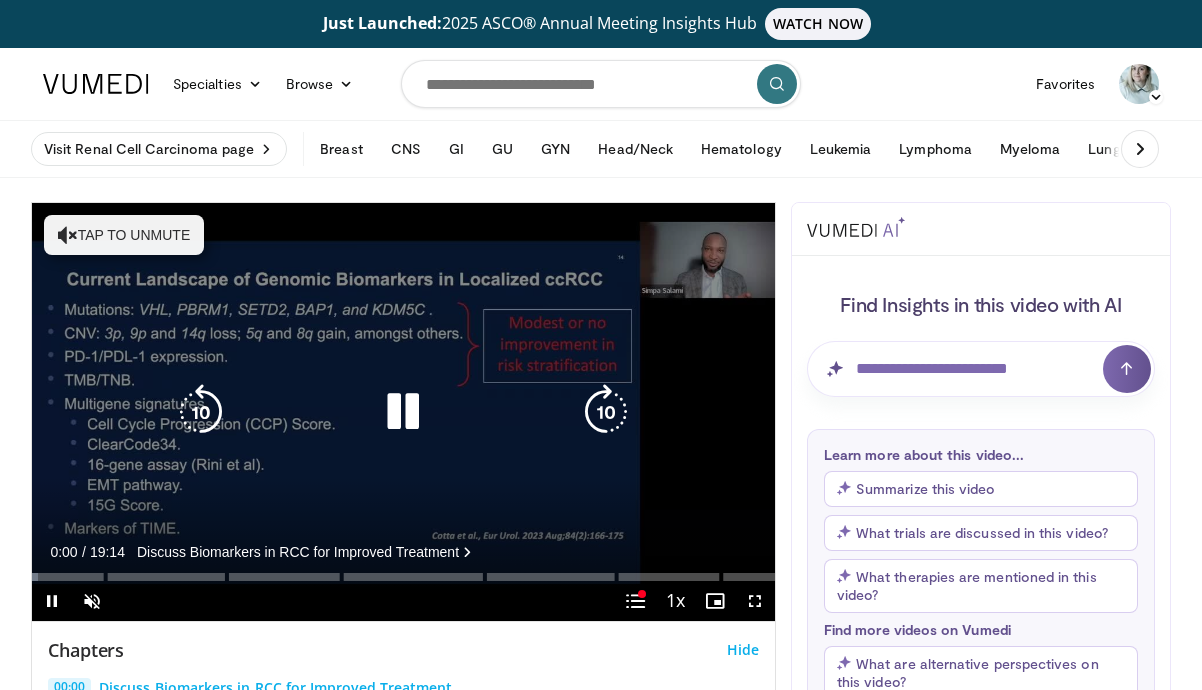 click at bounding box center (403, 412) 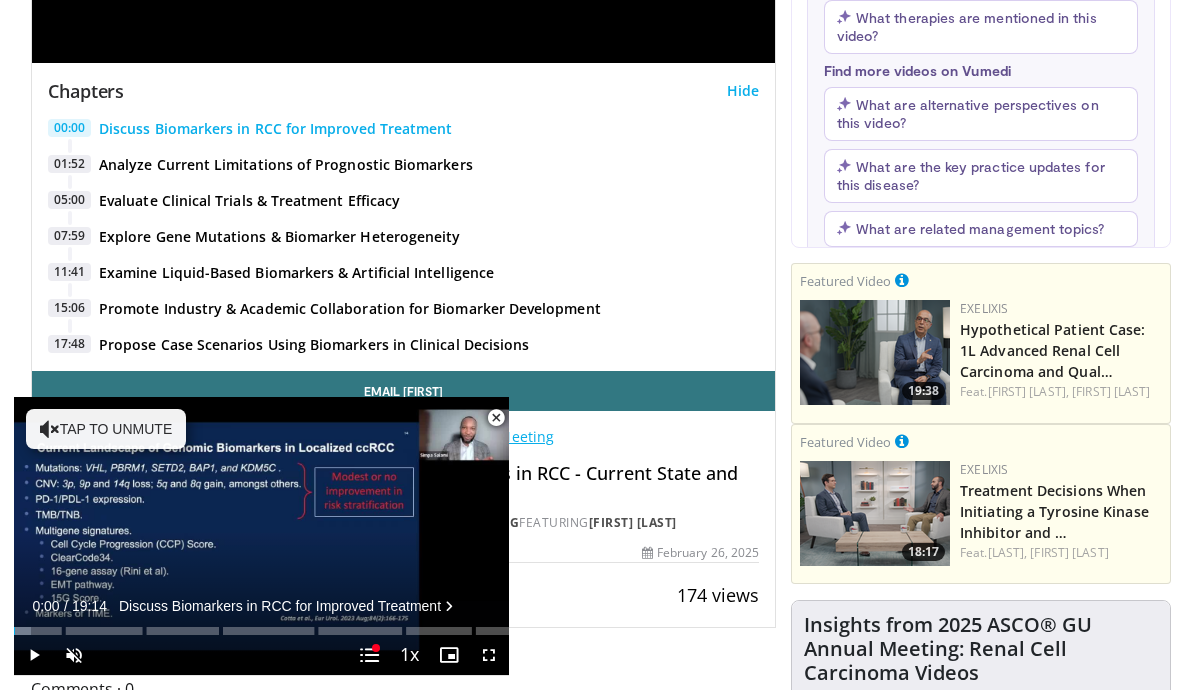scroll, scrollTop: 555, scrollLeft: 0, axis: vertical 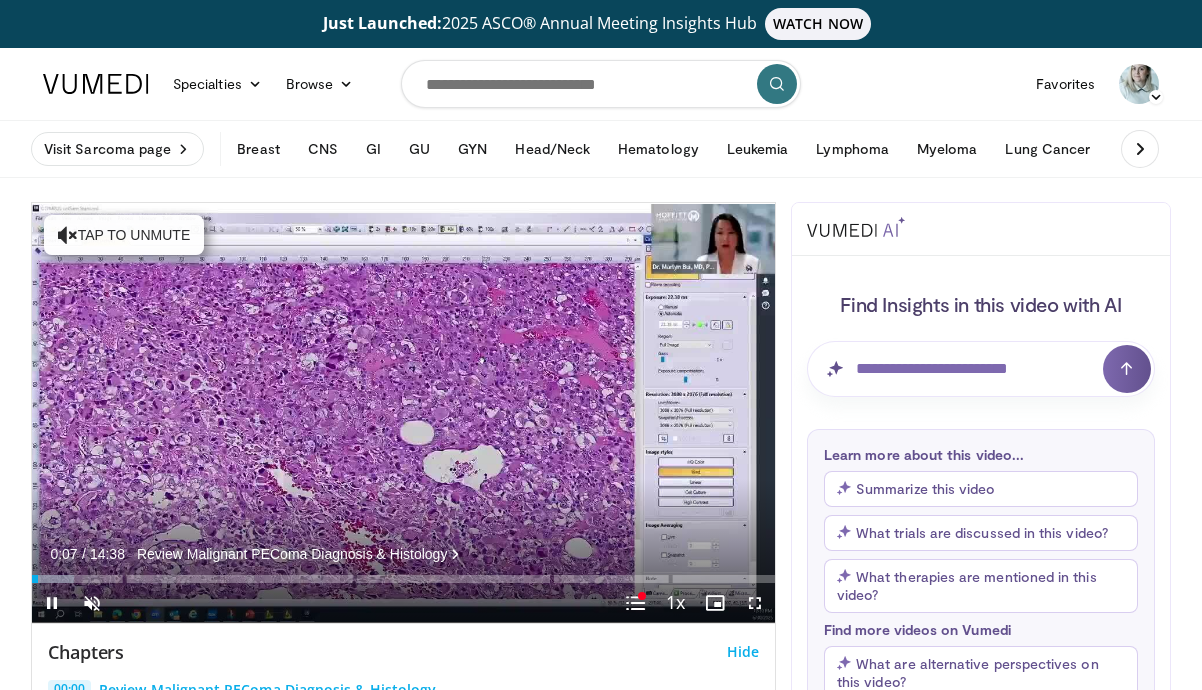 click on "Current Time  0:07 / Duration  14:38 Review Malignant PEComa Diagnosis & Histology Pause Skip Backward Skip Forward Unmute Loaded :  5.64% 00:07 03:57 Stream Type  LIVE Seek to live, currently behind live LIVE   1x Playback Rate 0.5x 0.75x 1x , selected 1.25x 1.5x 1.75x 2x Chapters Chapters Descriptions descriptions off , selected Captions captions settings , opens captions settings dialog captions off , selected Audio Track en (Main) , selected Fullscreen Chapters toggle button Enable picture-in-picture mode" at bounding box center (403, 603) 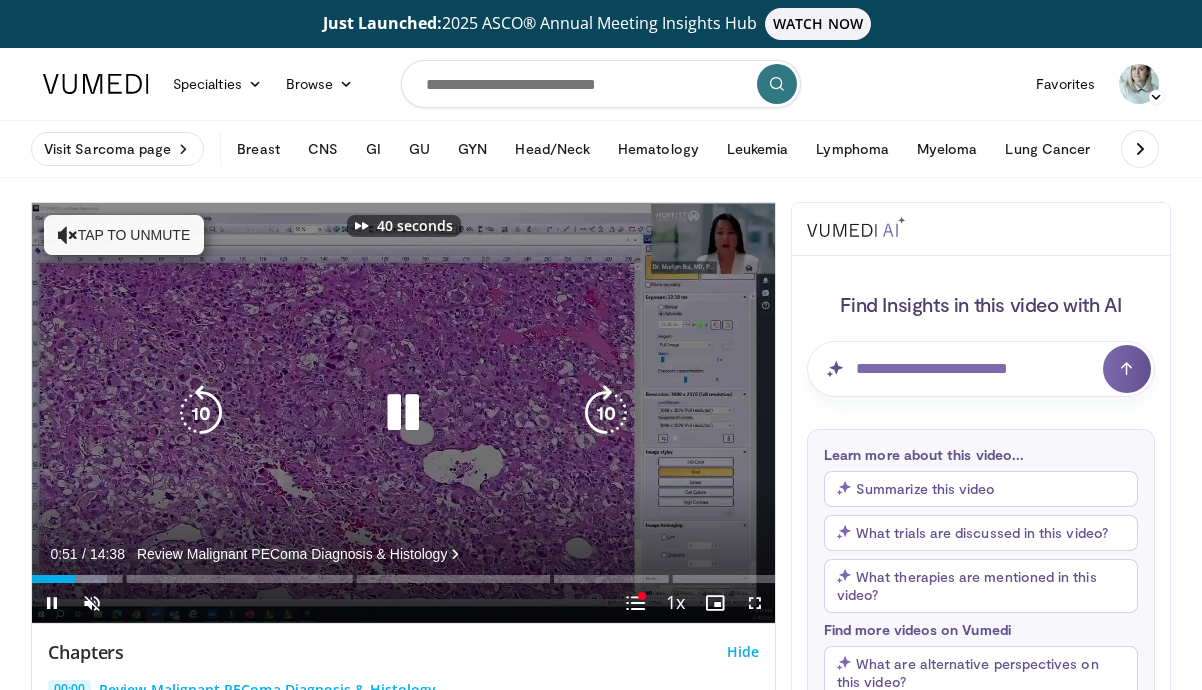 click at bounding box center [403, 413] 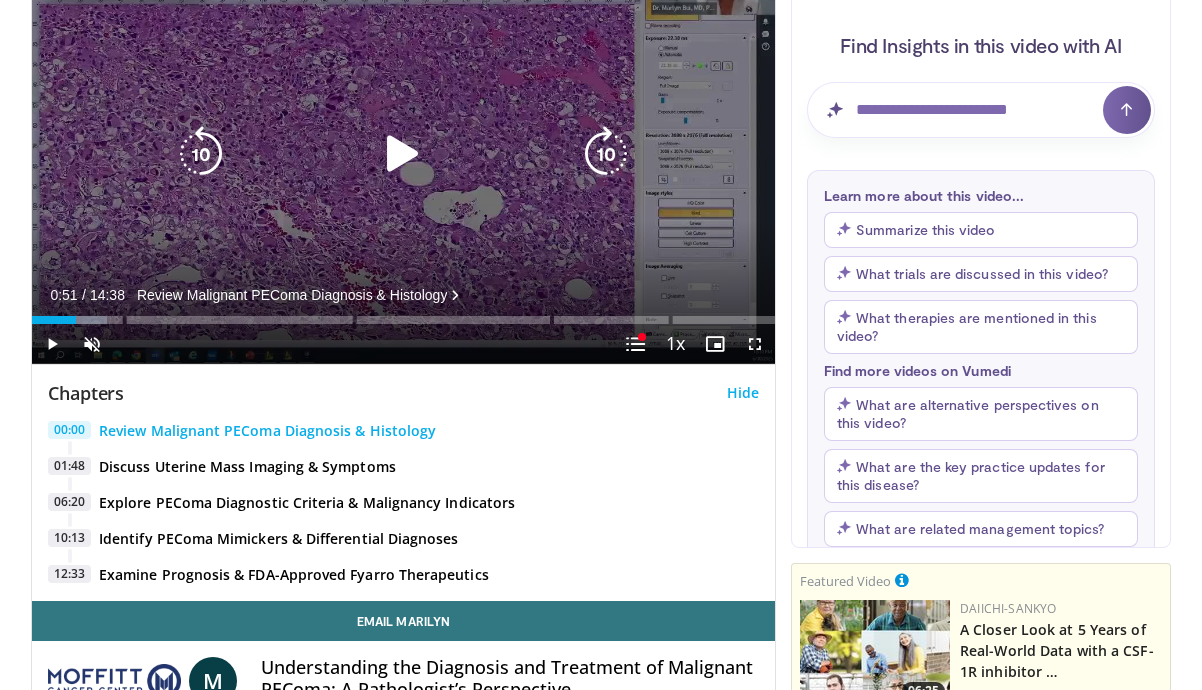 scroll, scrollTop: 655, scrollLeft: 0, axis: vertical 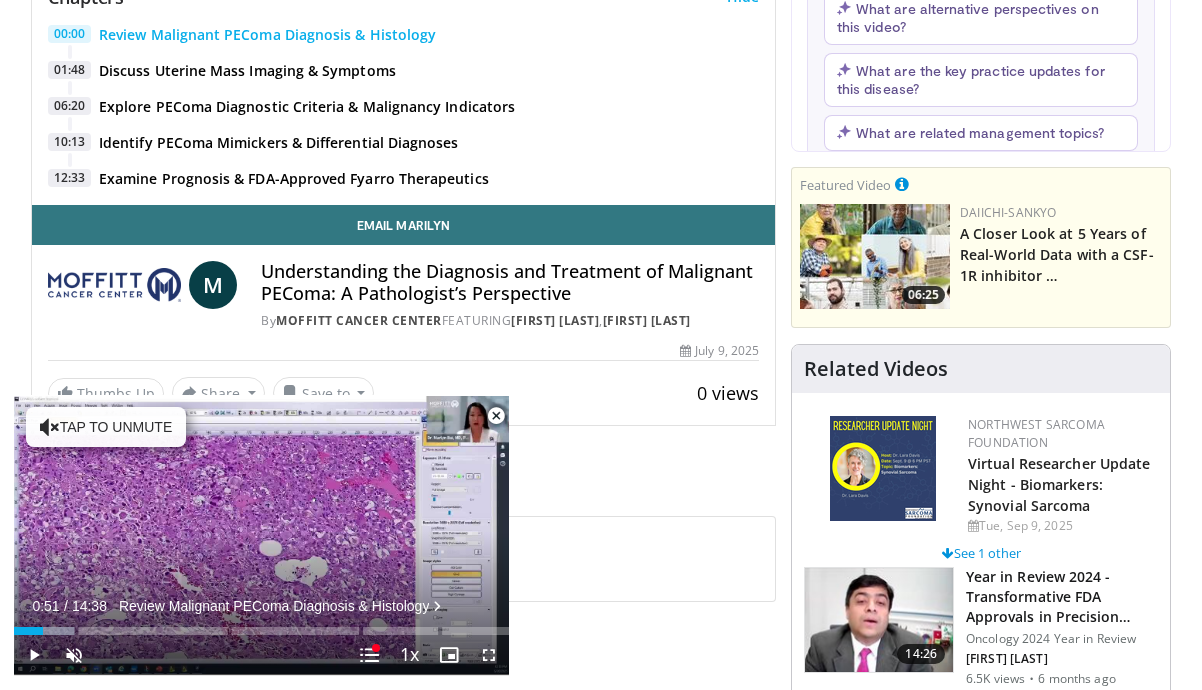 click on "Understanding the Diagnosis and Treatment of Malignant PEComa: A Pathologist’s Perspective" at bounding box center (510, 282) 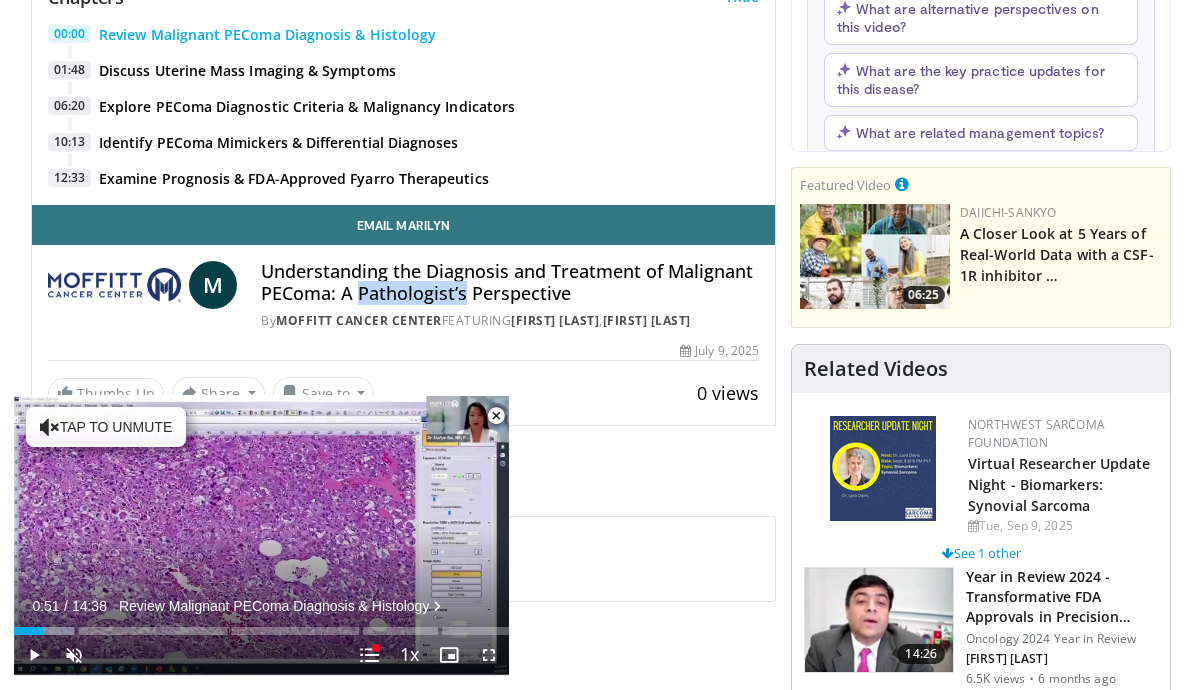 click on "Understanding the Diagnosis and Treatment of Malignant PEComa: A Pathologist’s Perspective" at bounding box center (510, 282) 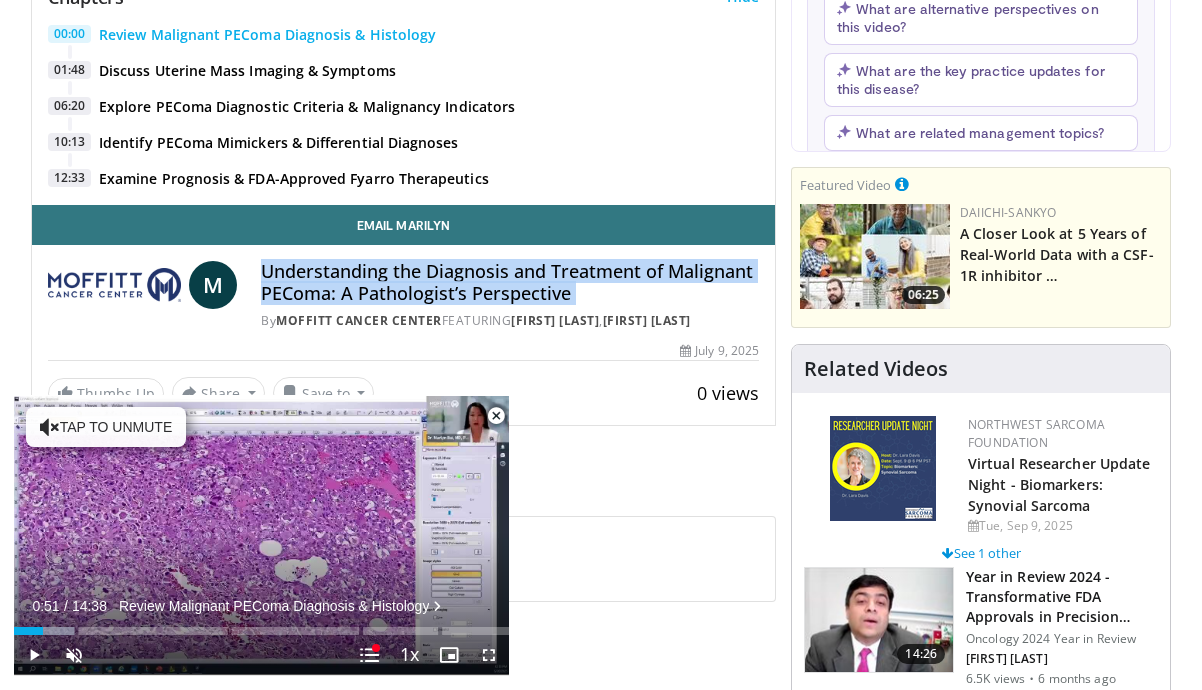 click on "Understanding the Diagnosis and Treatment of Malignant PEComa: A Pathologist’s Perspective" at bounding box center (510, 282) 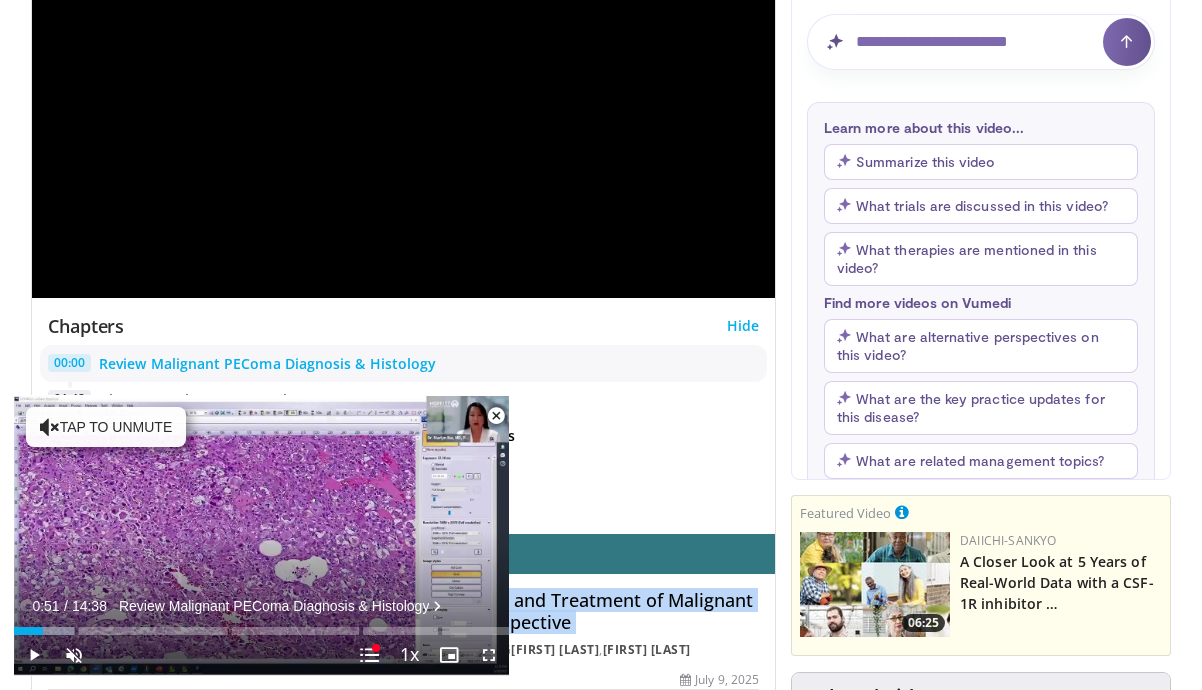 scroll, scrollTop: 328, scrollLeft: 0, axis: vertical 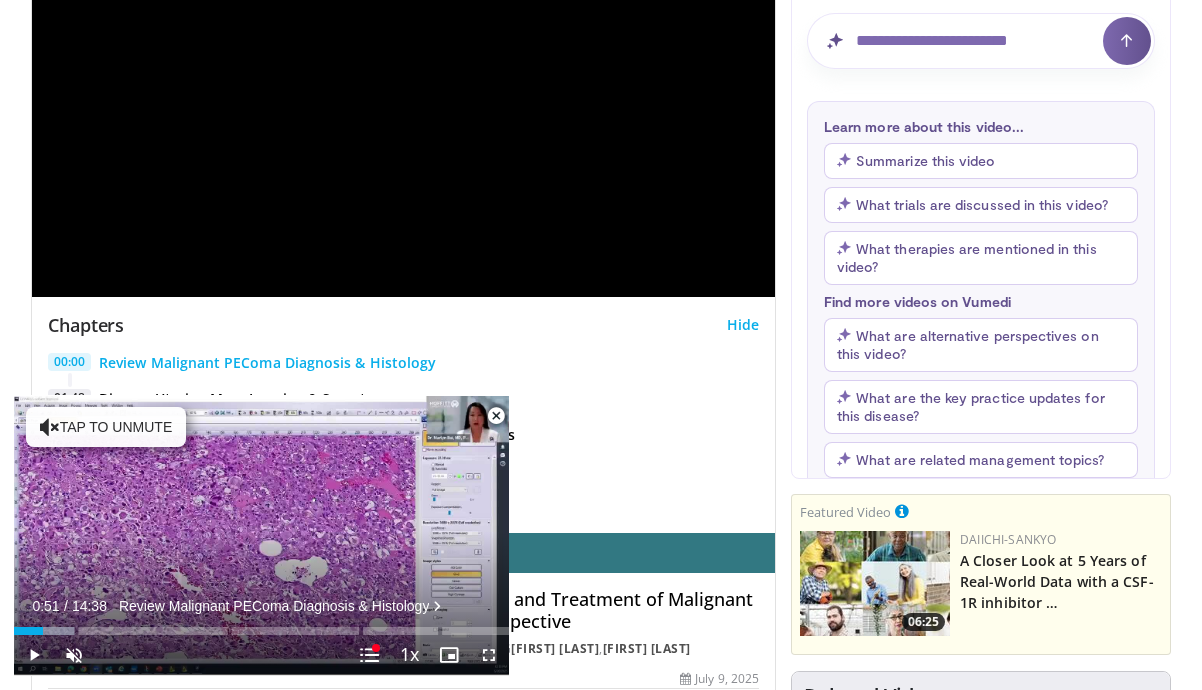 click on "Understanding the Diagnosis and Treatment of Malignant PEComa: A Pathologist’s Perspective" at bounding box center [510, 610] 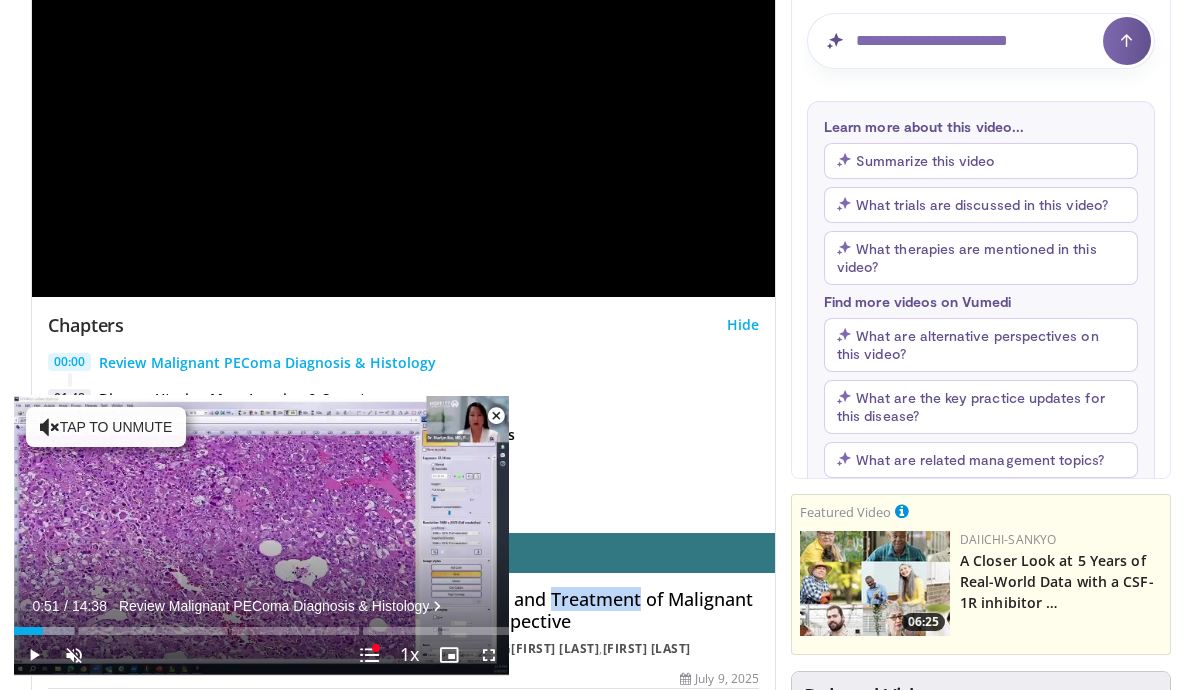 click on "Understanding the Diagnosis and Treatment of Malignant PEComa: A Pathologist’s Perspective" at bounding box center (510, 610) 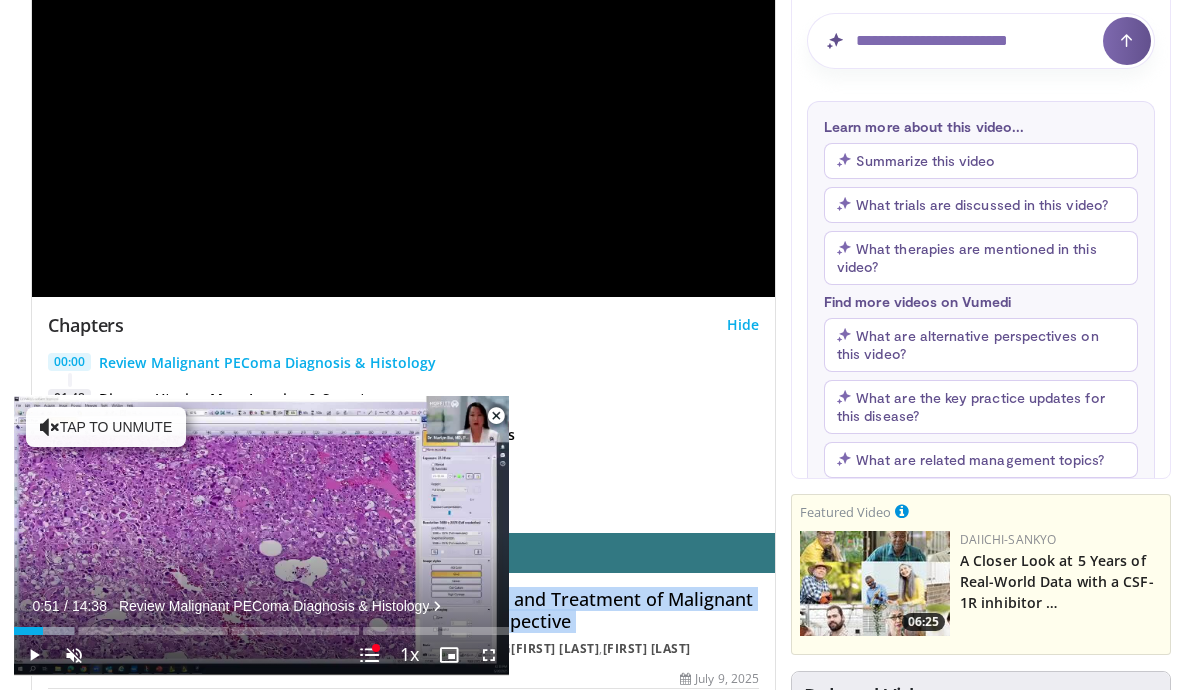 click on "Understanding the Diagnosis and Treatment of Malignant PEComa: A Pathologist’s Perspective" at bounding box center (510, 610) 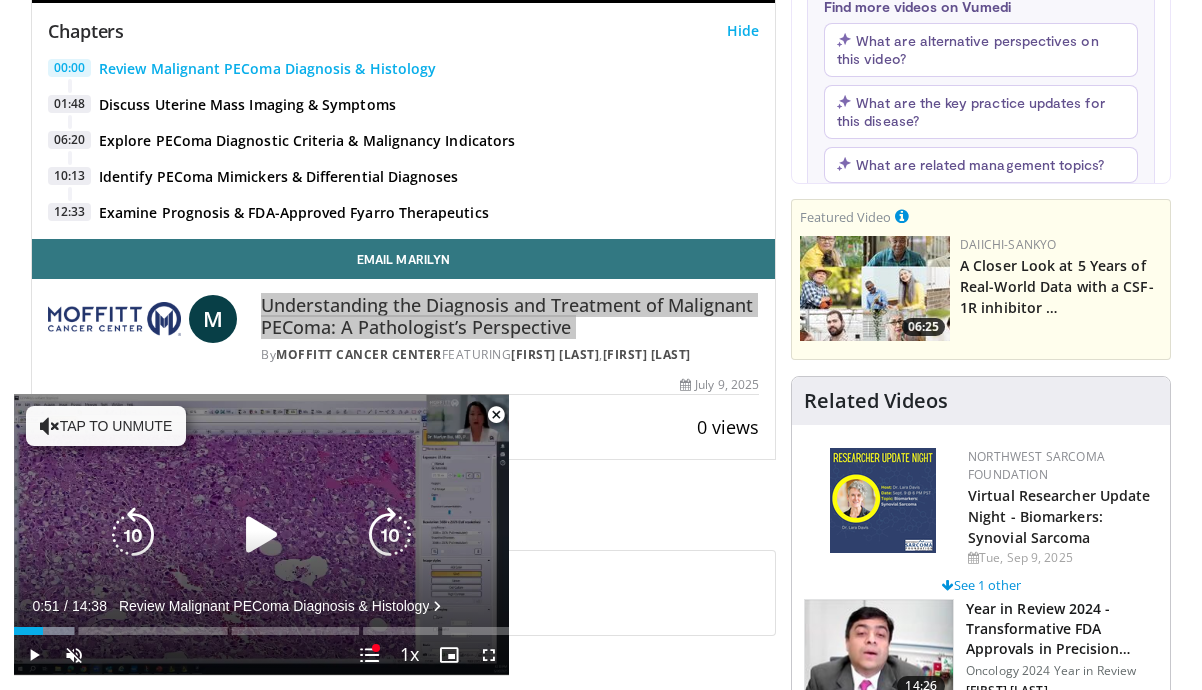scroll, scrollTop: 650, scrollLeft: 0, axis: vertical 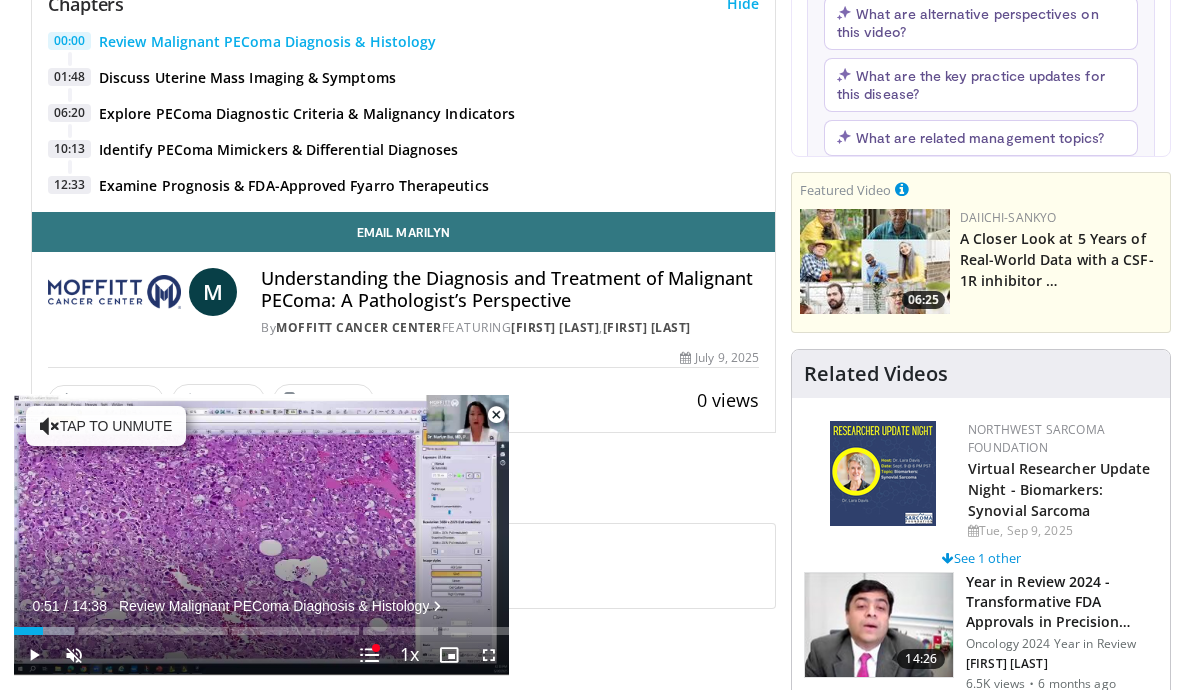 click on "Understanding the Diagnosis and Treatment of Malignant PEComa: A Pathologist’s Perspective" at bounding box center (510, 289) 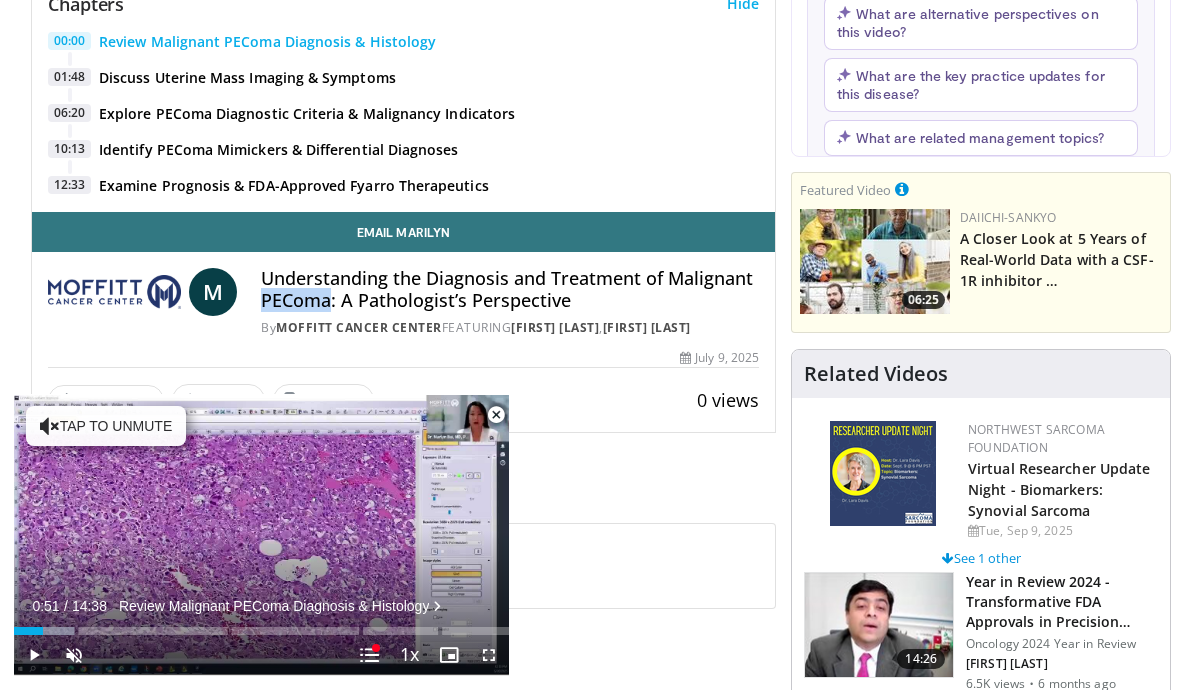 click on "Understanding the Diagnosis and Treatment of Malignant PEComa: A Pathologist’s Perspective" at bounding box center (510, 289) 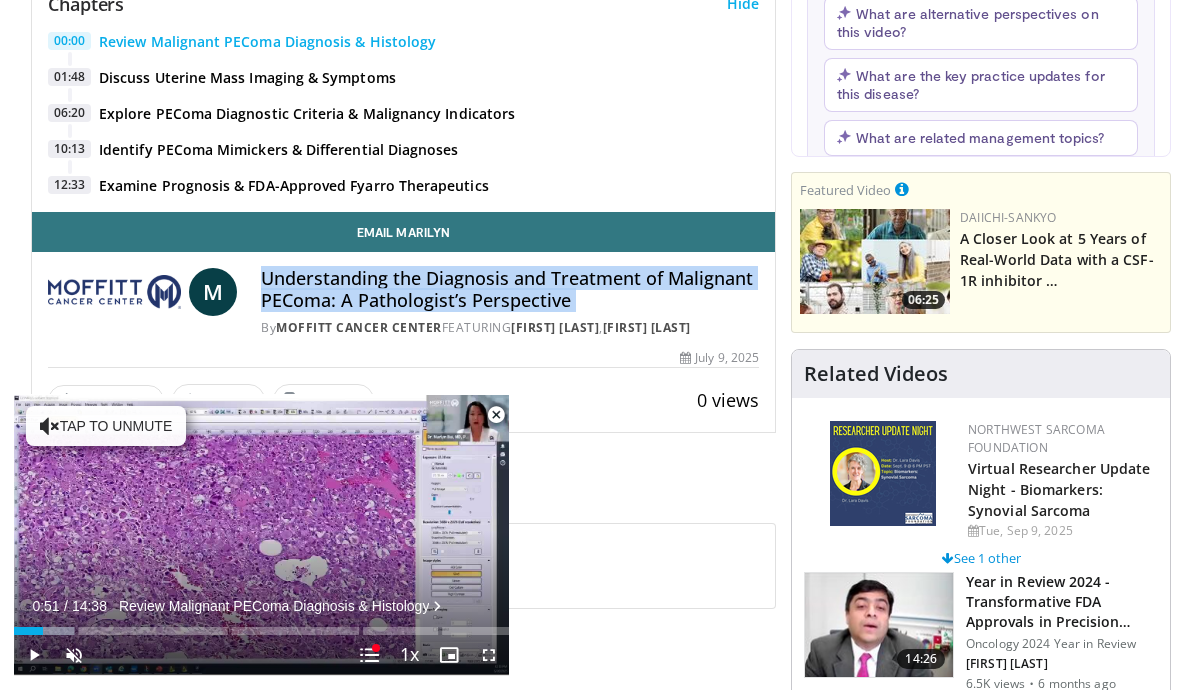 click on "Understanding the Diagnosis and Treatment of Malignant PEComa: A Pathologist’s Perspective" at bounding box center (510, 289) 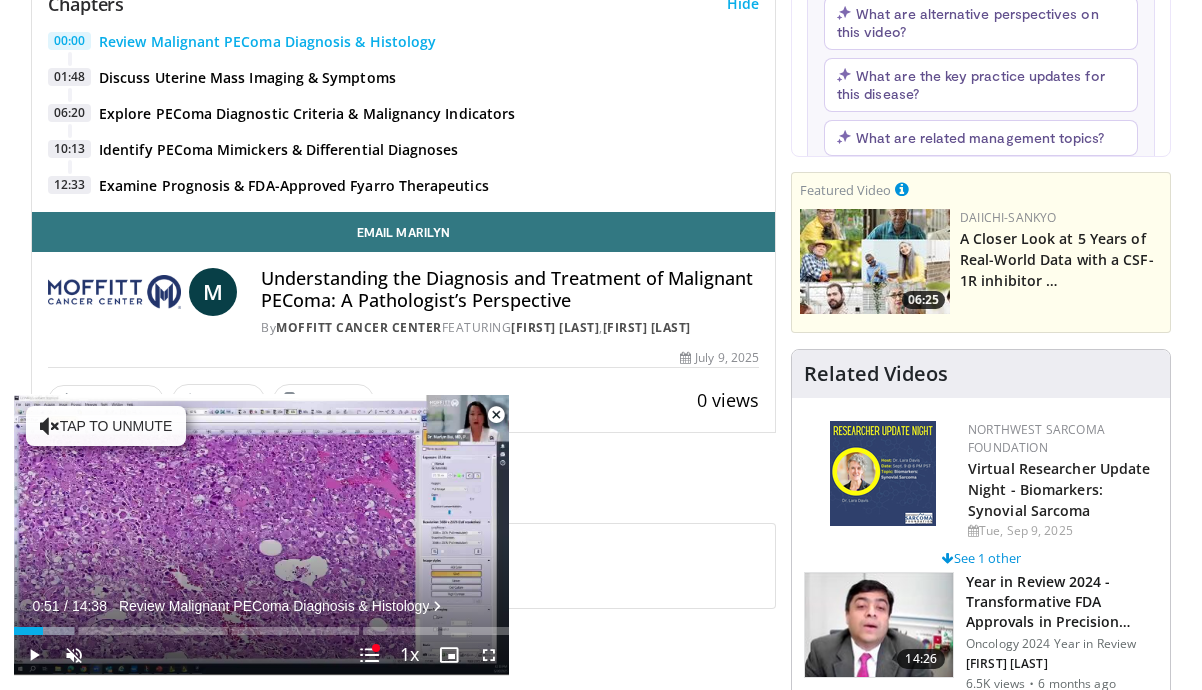 click on "Understanding the Diagnosis and Treatment of Malignant PEComa: A Pathologist’s Perspective" at bounding box center [510, 289] 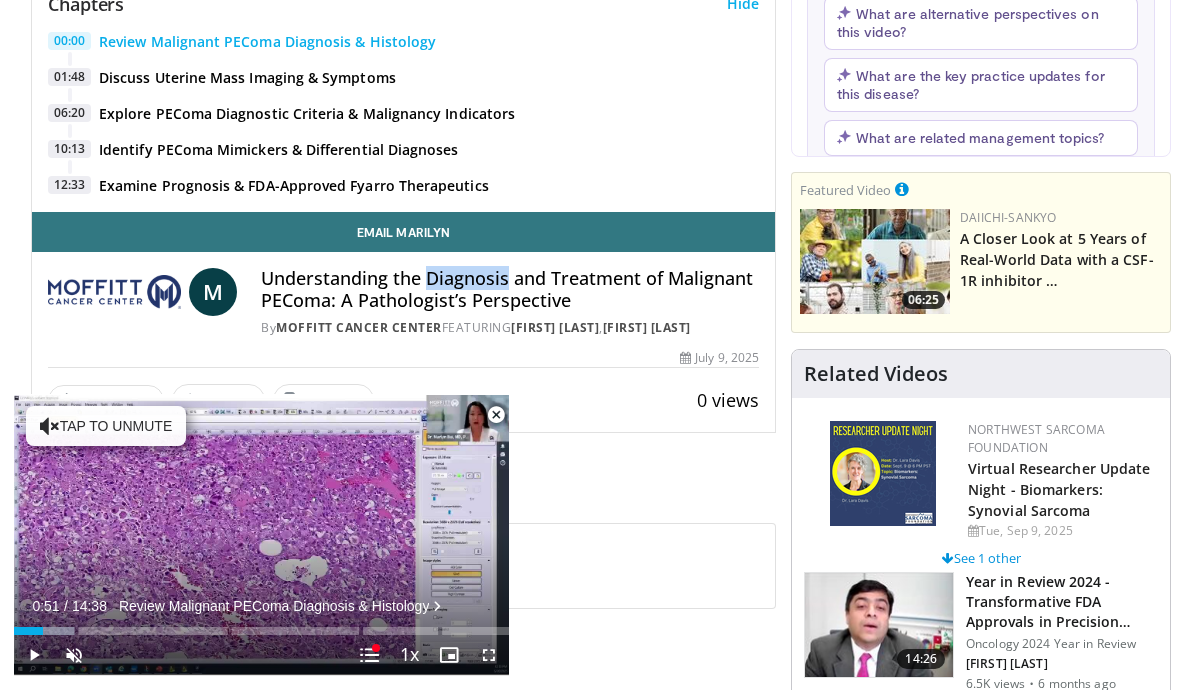 click on "Understanding the Diagnosis and Treatment of Malignant PEComa: A Pathologist’s Perspective" at bounding box center [510, 289] 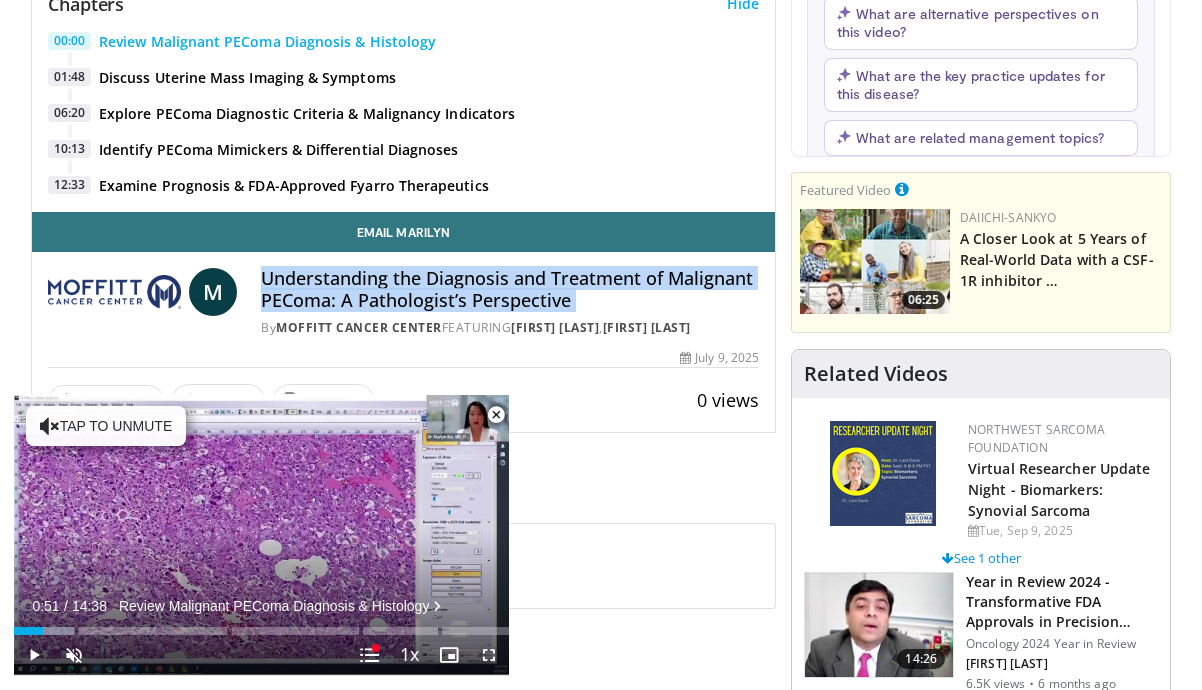 click on "Understanding the Diagnosis and Treatment of Malignant PEComa: A Pathologist’s Perspective" at bounding box center [510, 289] 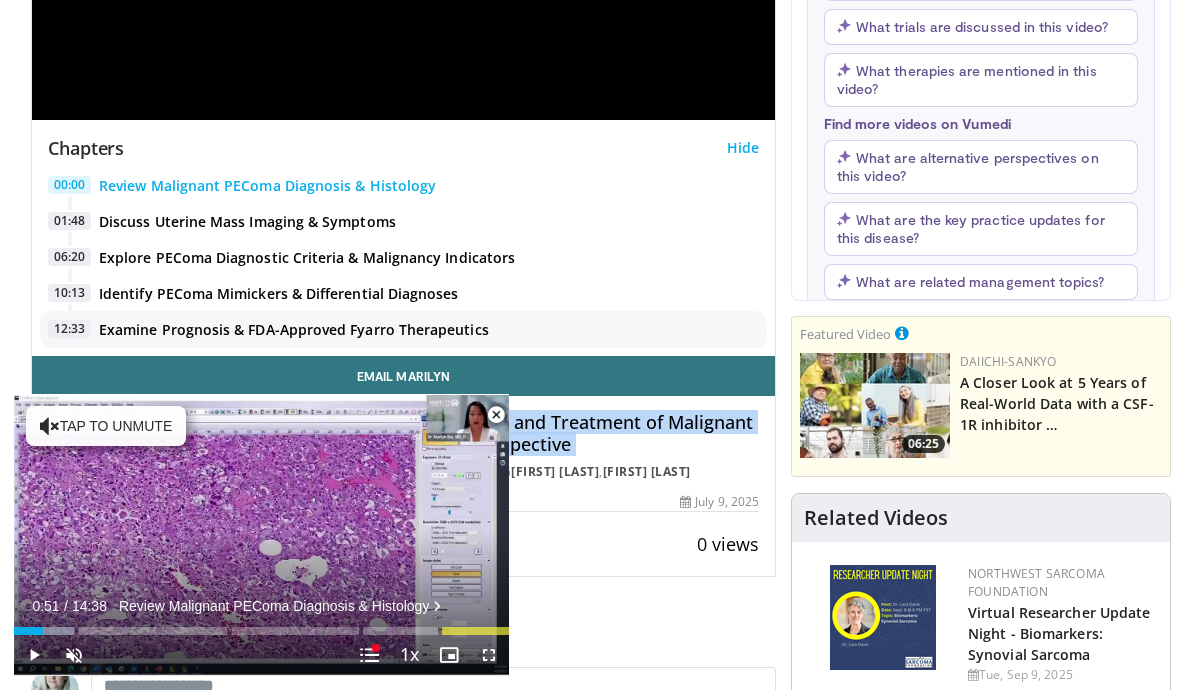 scroll, scrollTop: 531, scrollLeft: 0, axis: vertical 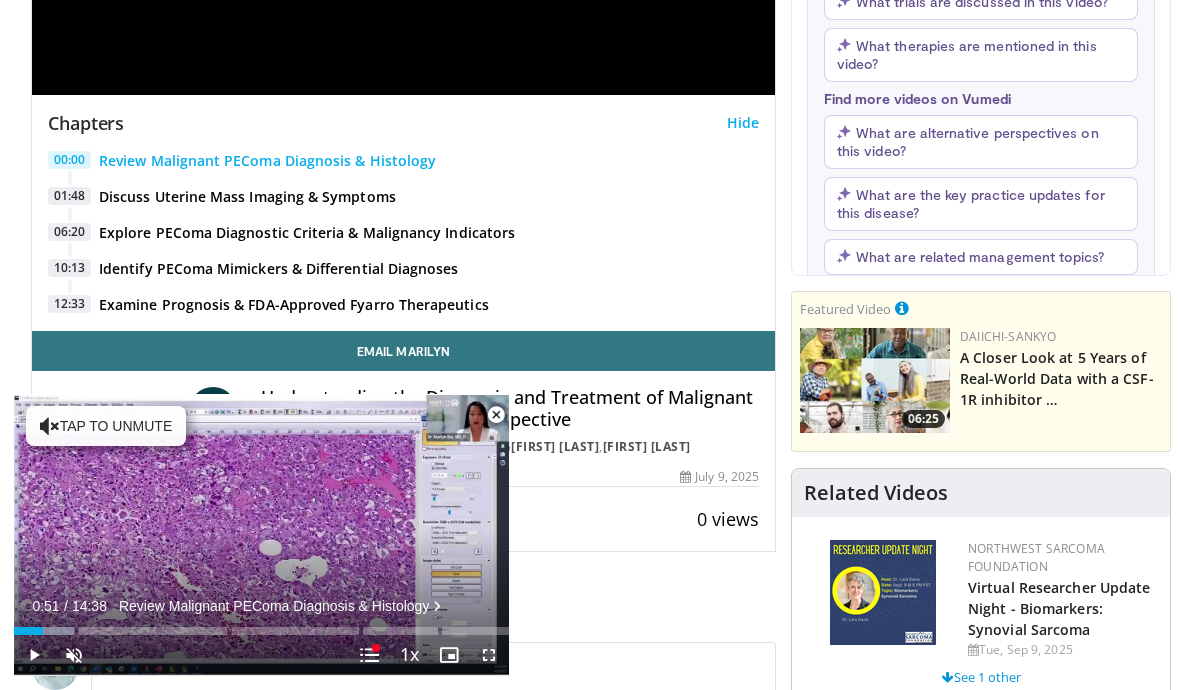click on "Understanding the Diagnosis and Treatment of Malignant PEComa: A Pathologist’s Perspective" at bounding box center [510, 408] 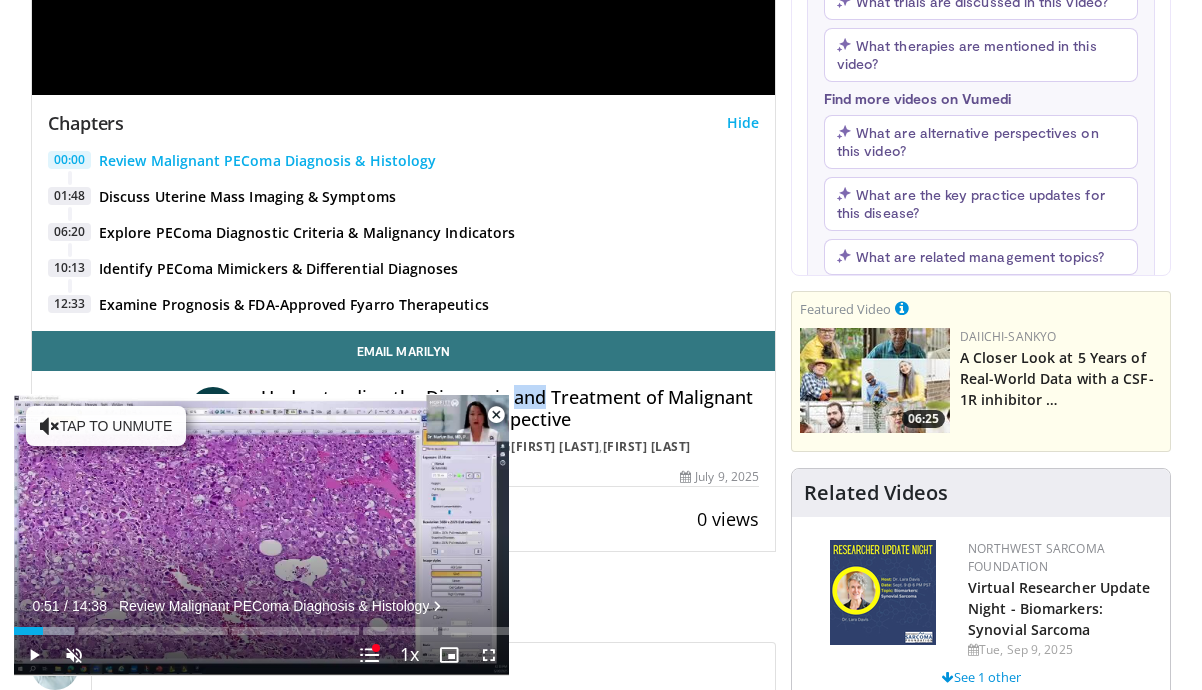 click on "Understanding the Diagnosis and Treatment of Malignant PEComa: A Pathologist’s Perspective" at bounding box center (510, 408) 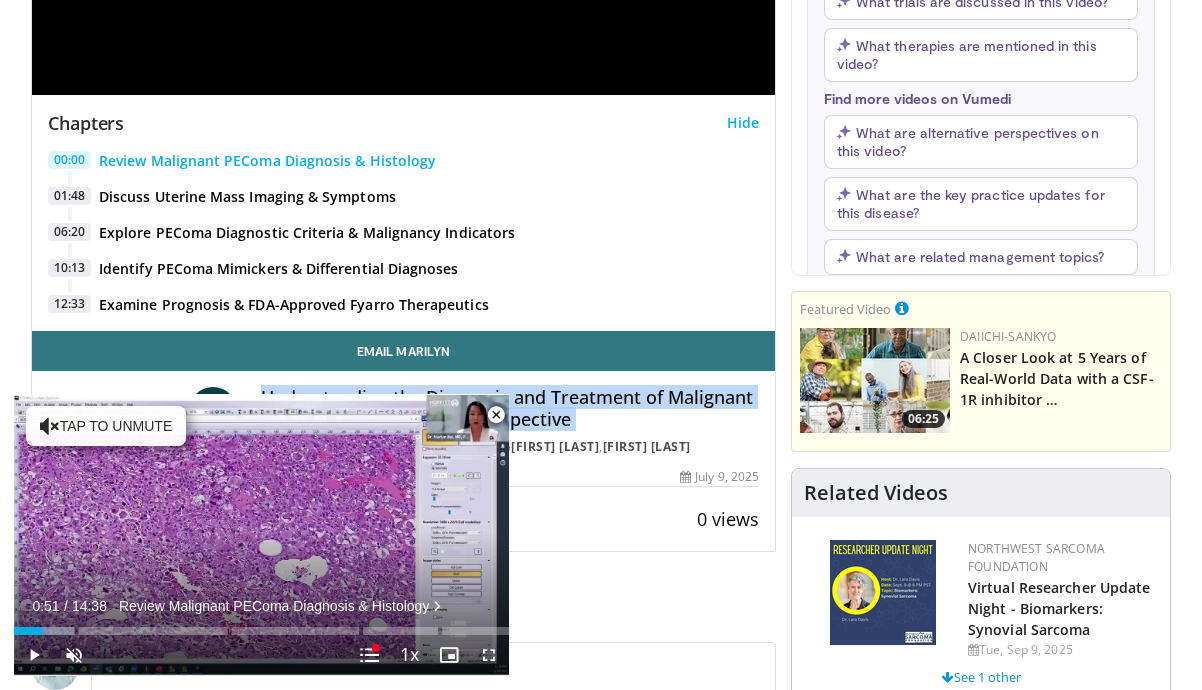 click on "Understanding the Diagnosis and Treatment of Malignant PEComa: A Pathologist’s Perspective" at bounding box center [510, 408] 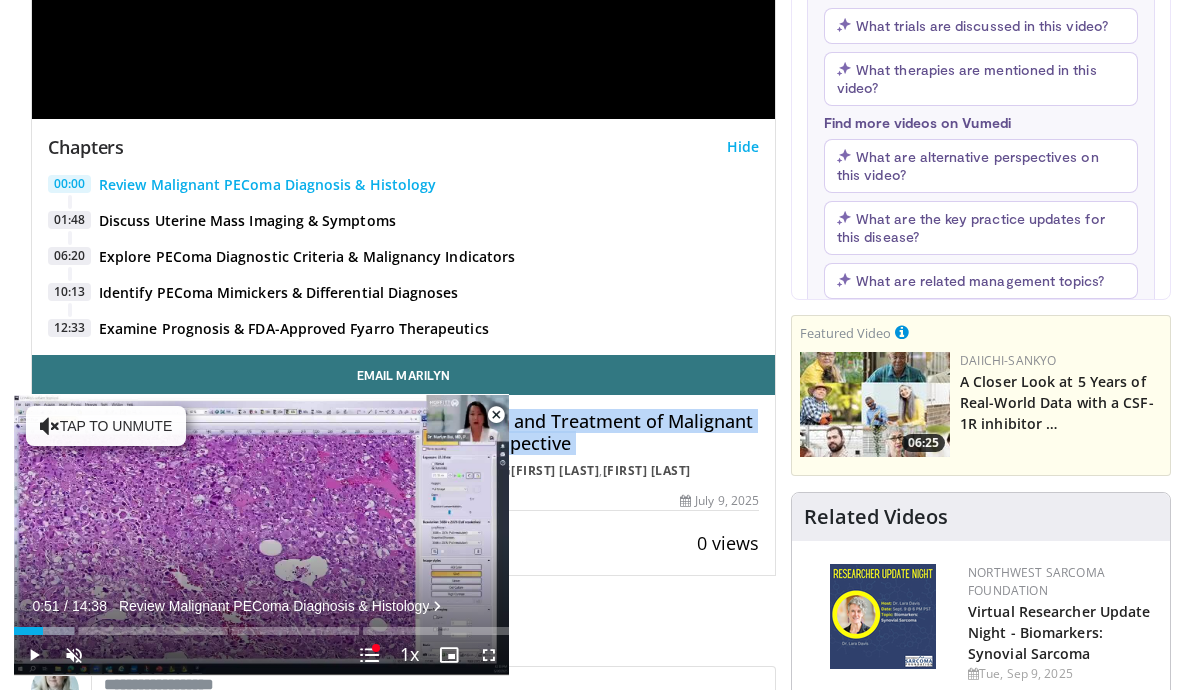 scroll, scrollTop: 532, scrollLeft: 0, axis: vertical 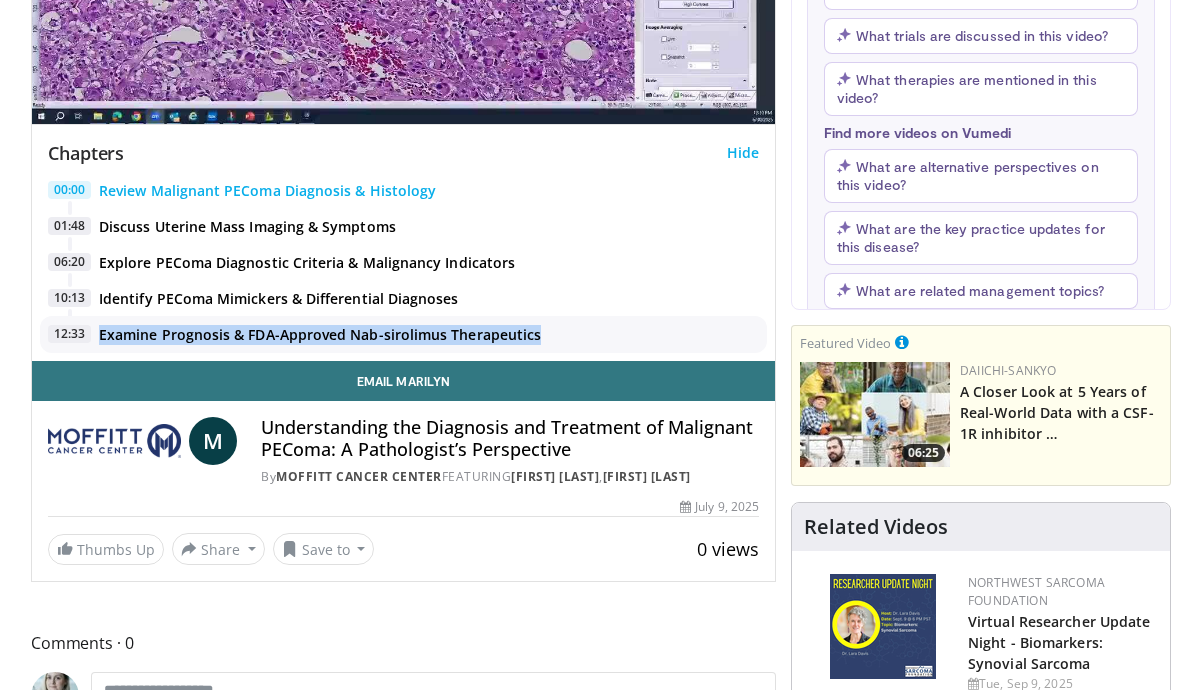 drag, startPoint x: 12, startPoint y: 341, endPoint x: 101, endPoint y: 341, distance: 89 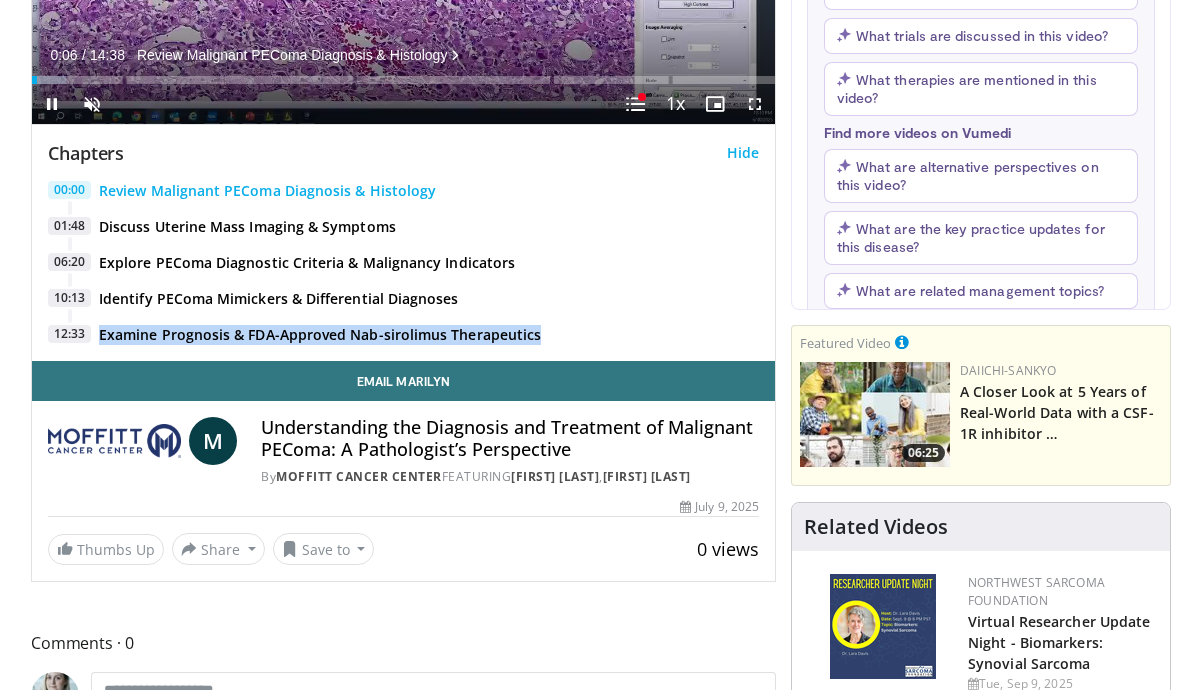 copy on "Examine Prognosis & FDA-Approved Nab-sirolimus Therapeutics" 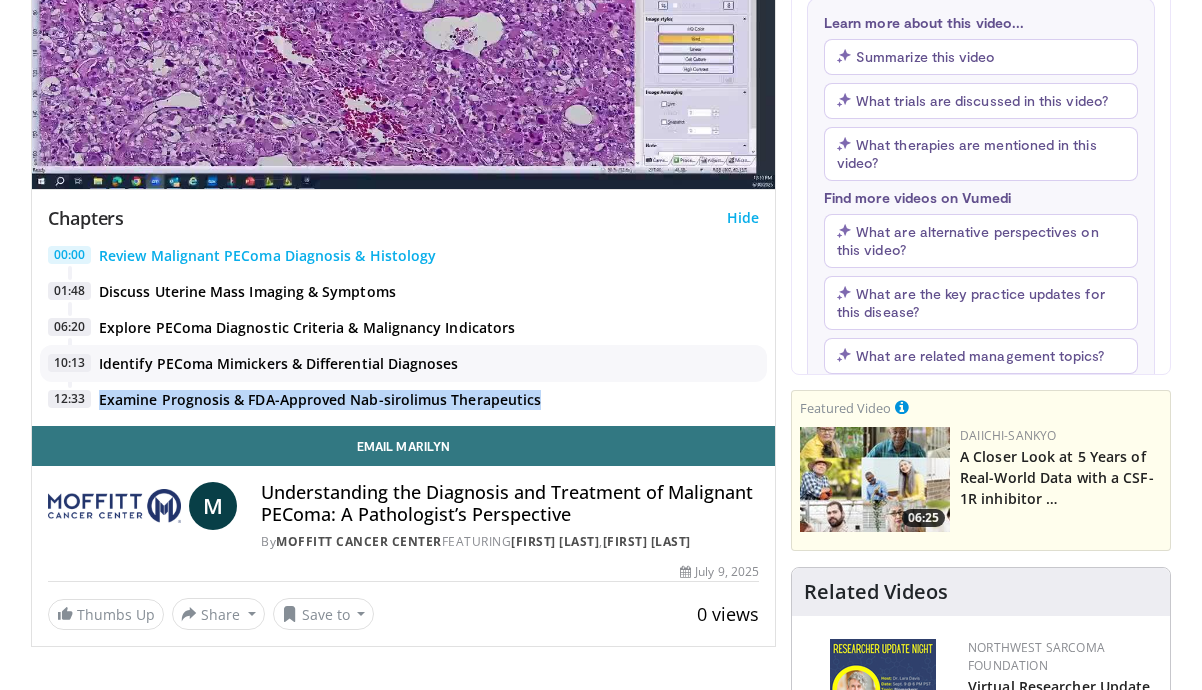 scroll, scrollTop: 430, scrollLeft: 0, axis: vertical 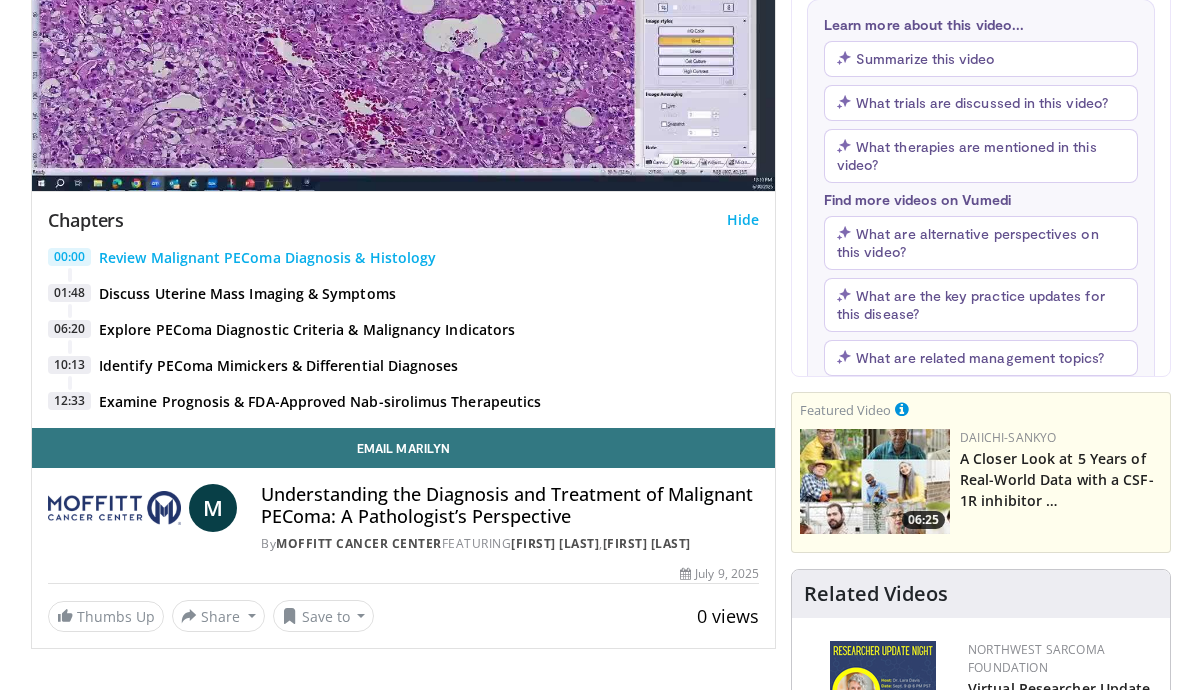 click on "Understanding the Diagnosis and Treatment of Malignant PEComa: A Pathologist’s Perspective" at bounding box center [510, 505] 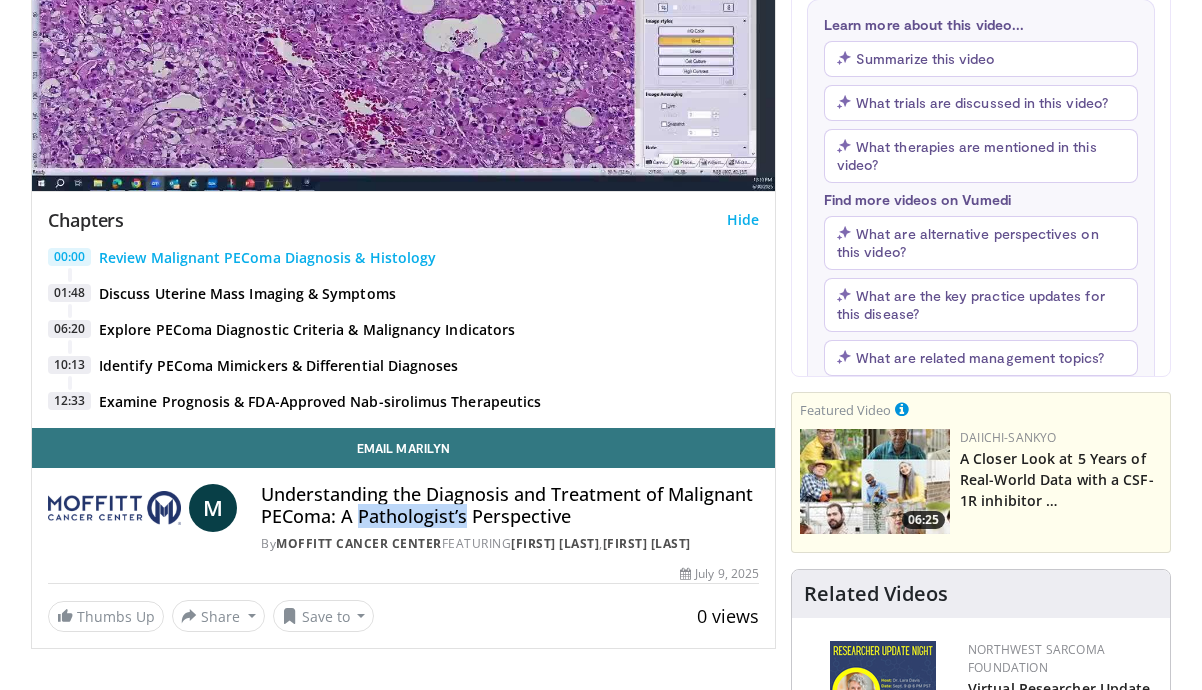 click on "Understanding the Diagnosis and Treatment of Malignant PEComa: A Pathologist’s Perspective" at bounding box center (510, 505) 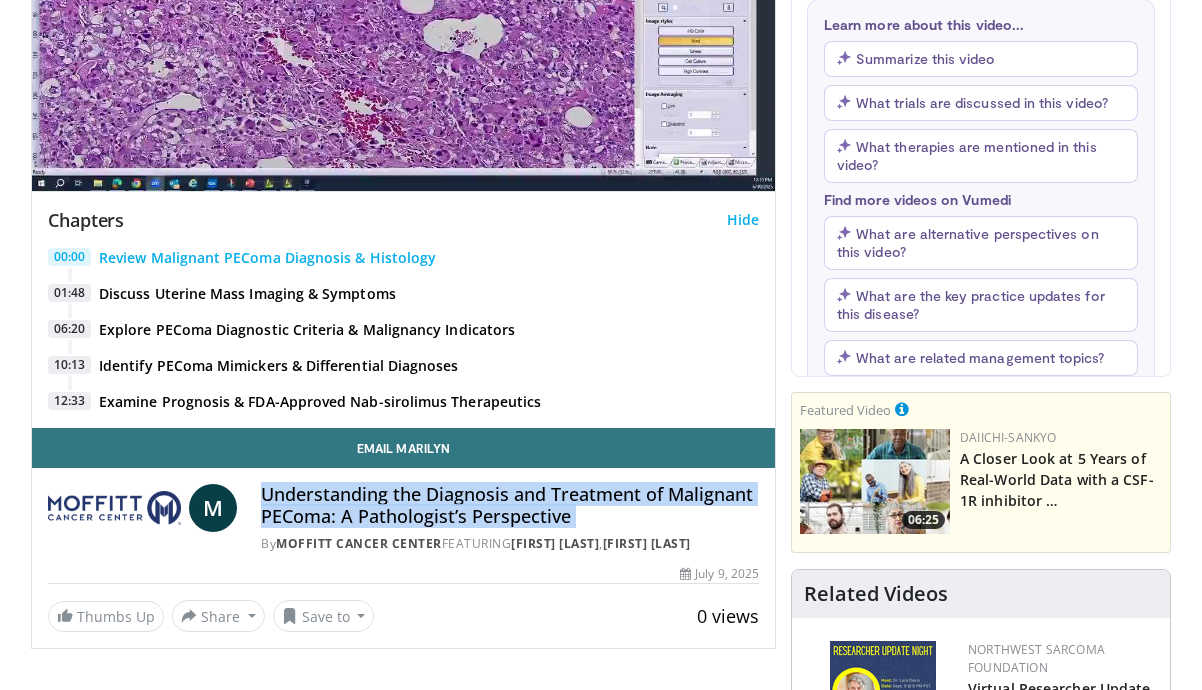 click on "Understanding the Diagnosis and Treatment of Malignant PEComa: A Pathologist’s Perspective" at bounding box center [510, 505] 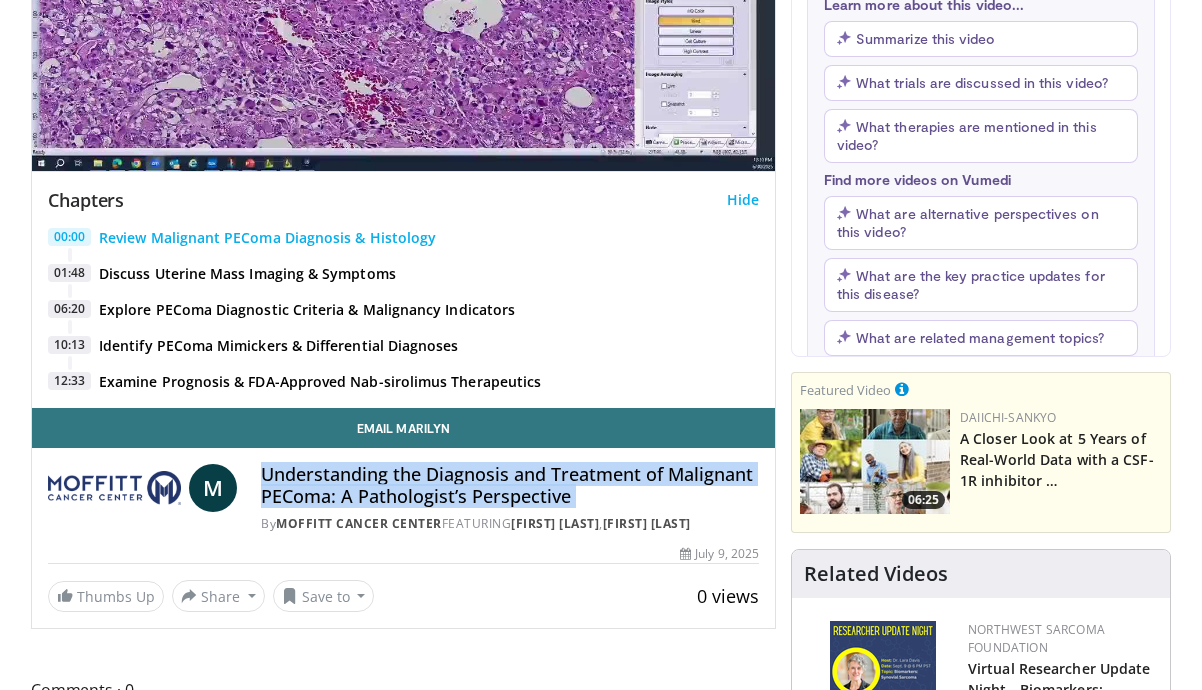 scroll, scrollTop: 435, scrollLeft: 0, axis: vertical 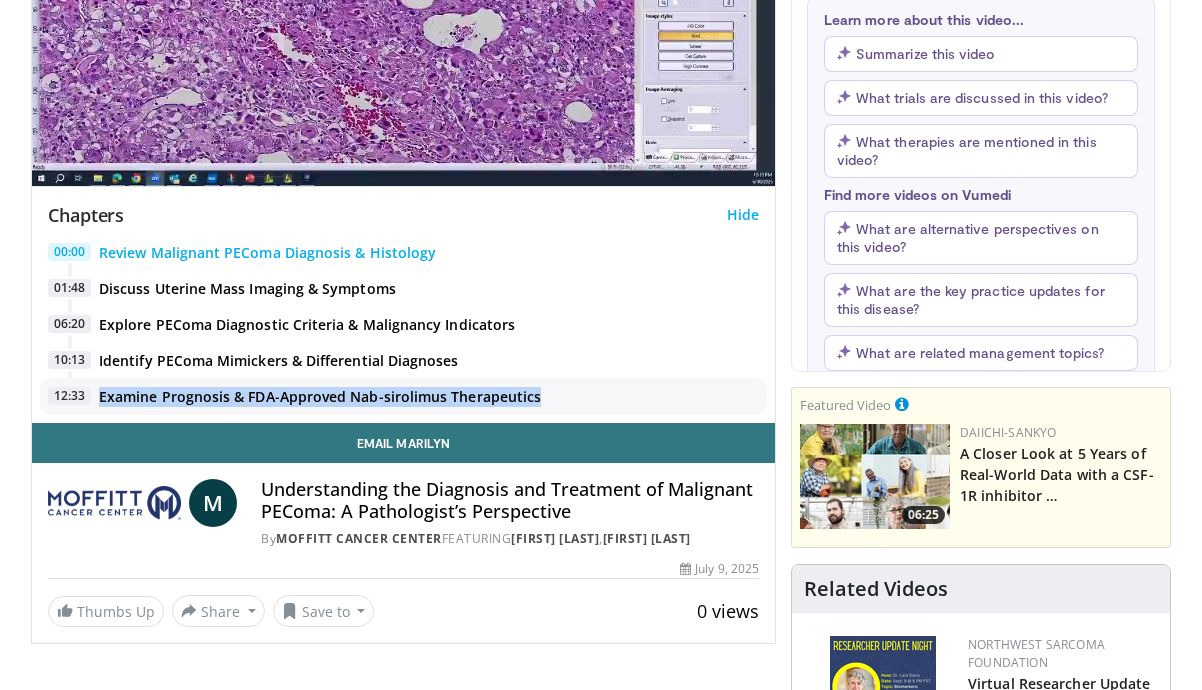 drag, startPoint x: 14, startPoint y: 398, endPoint x: 95, endPoint y: 398, distance: 81 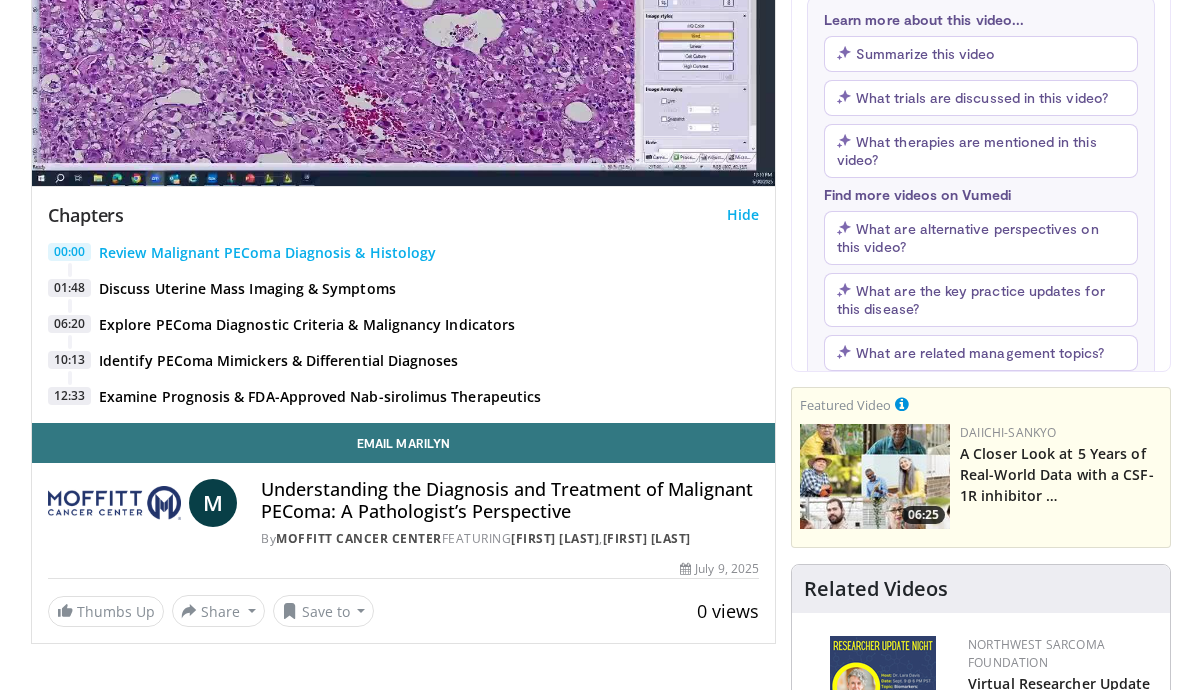 click on "Understanding the Diagnosis and Treatment of Malignant PEComa: A Pathologist’s Perspective" at bounding box center [510, 500] 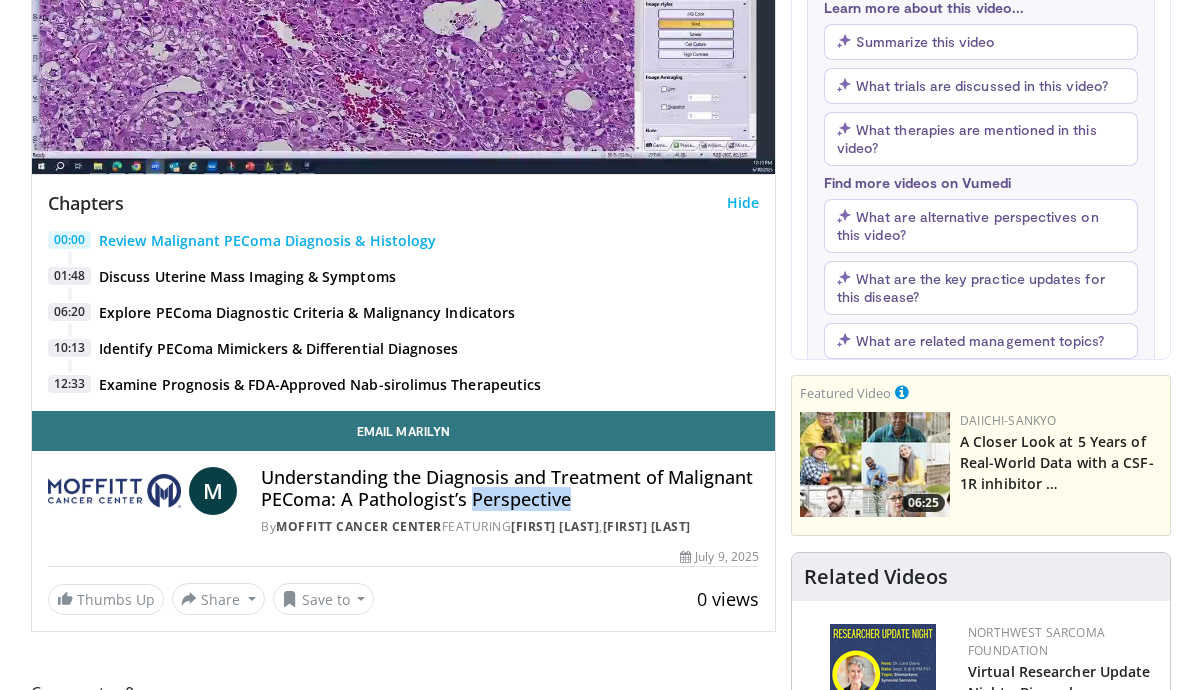 scroll, scrollTop: 441, scrollLeft: 0, axis: vertical 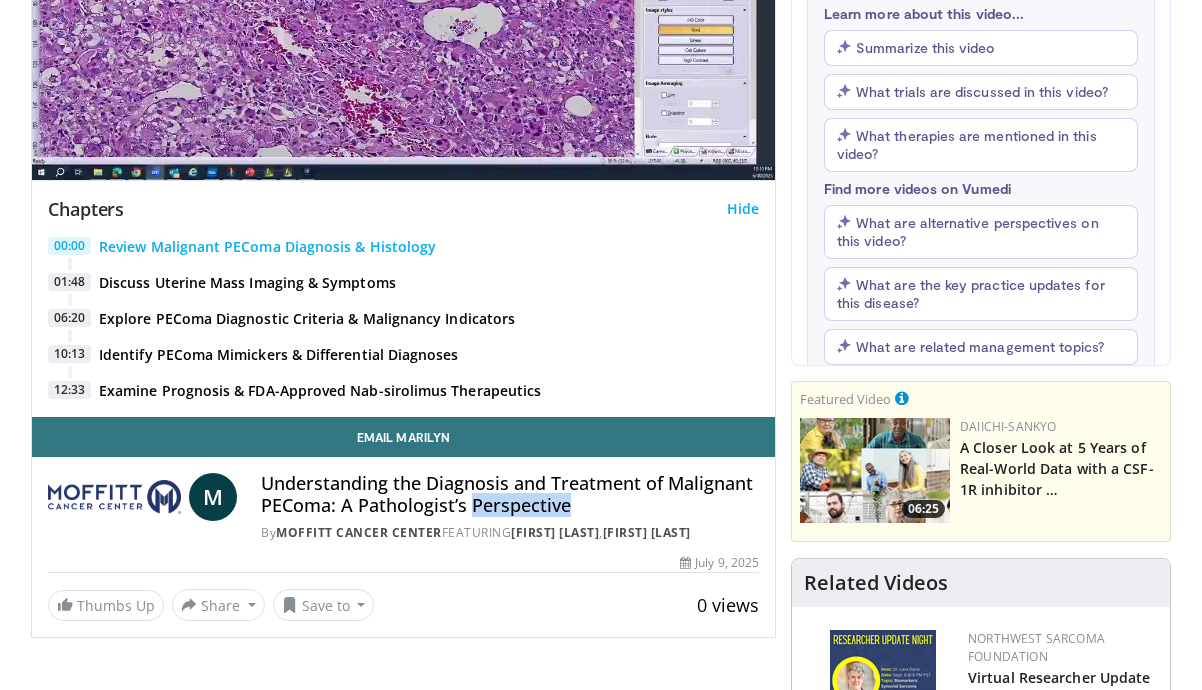click on "Understanding the Diagnosis and Treatment of Malignant PEComa: A Pathologist’s Perspective" at bounding box center (510, 494) 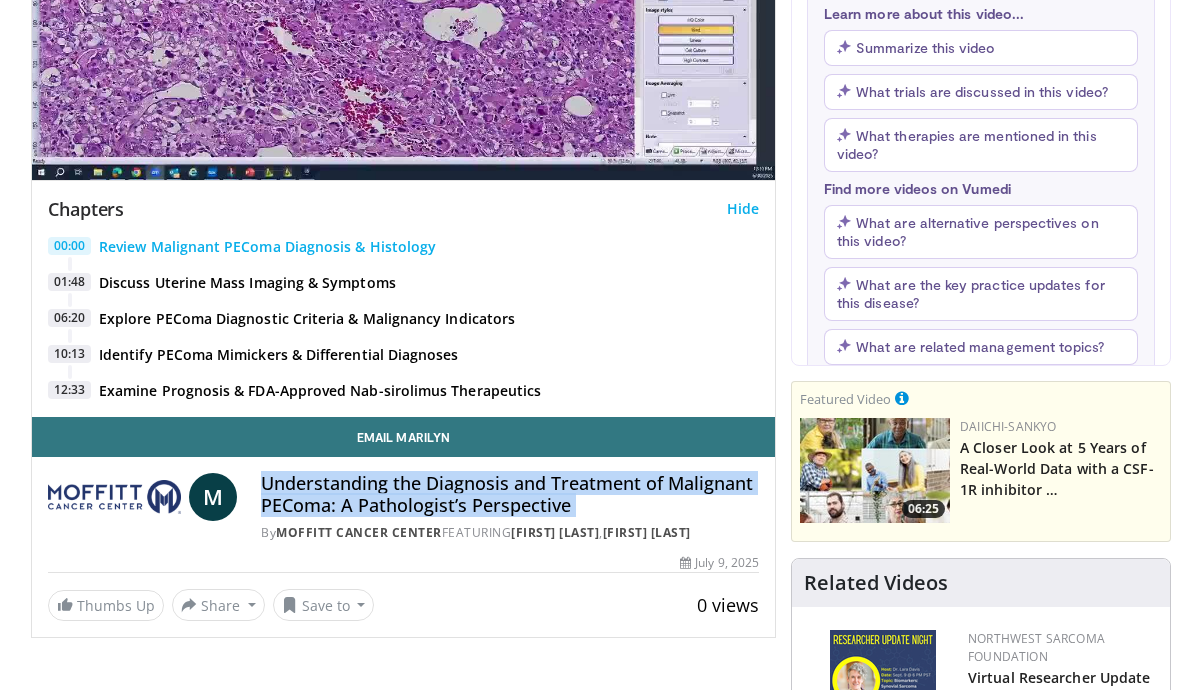 click on "Understanding the Diagnosis and Treatment of Malignant PEComa: A Pathologist’s Perspective" at bounding box center (510, 494) 